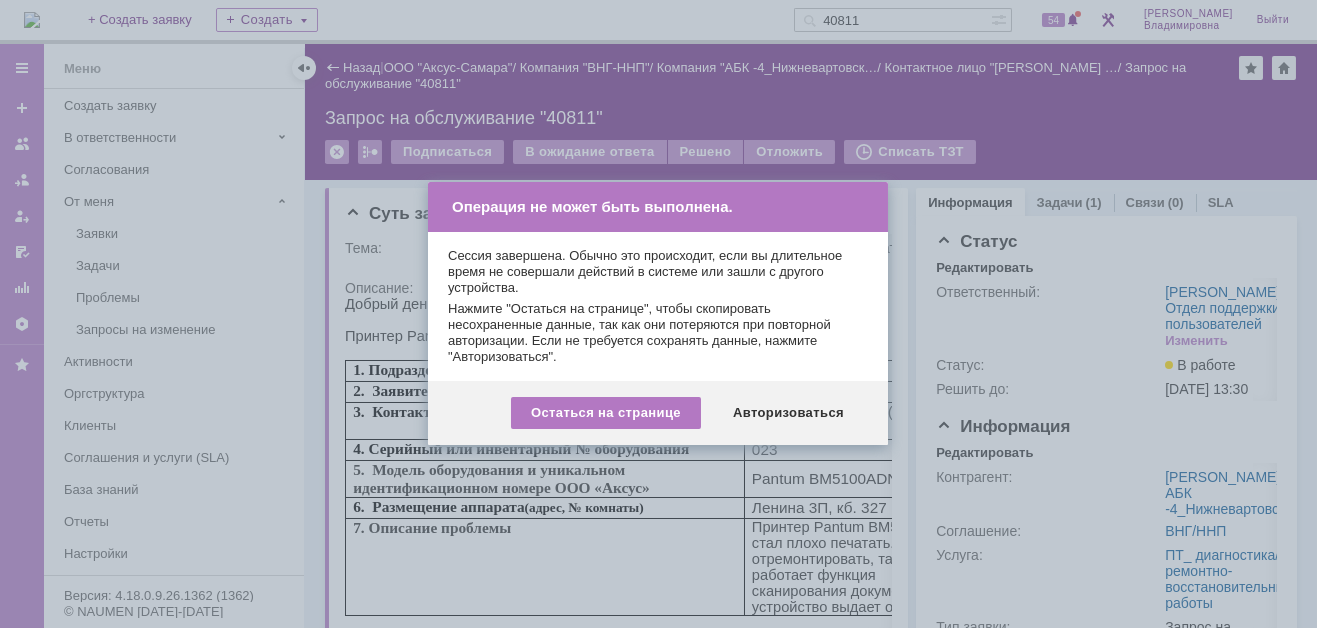 scroll, scrollTop: 0, scrollLeft: 0, axis: both 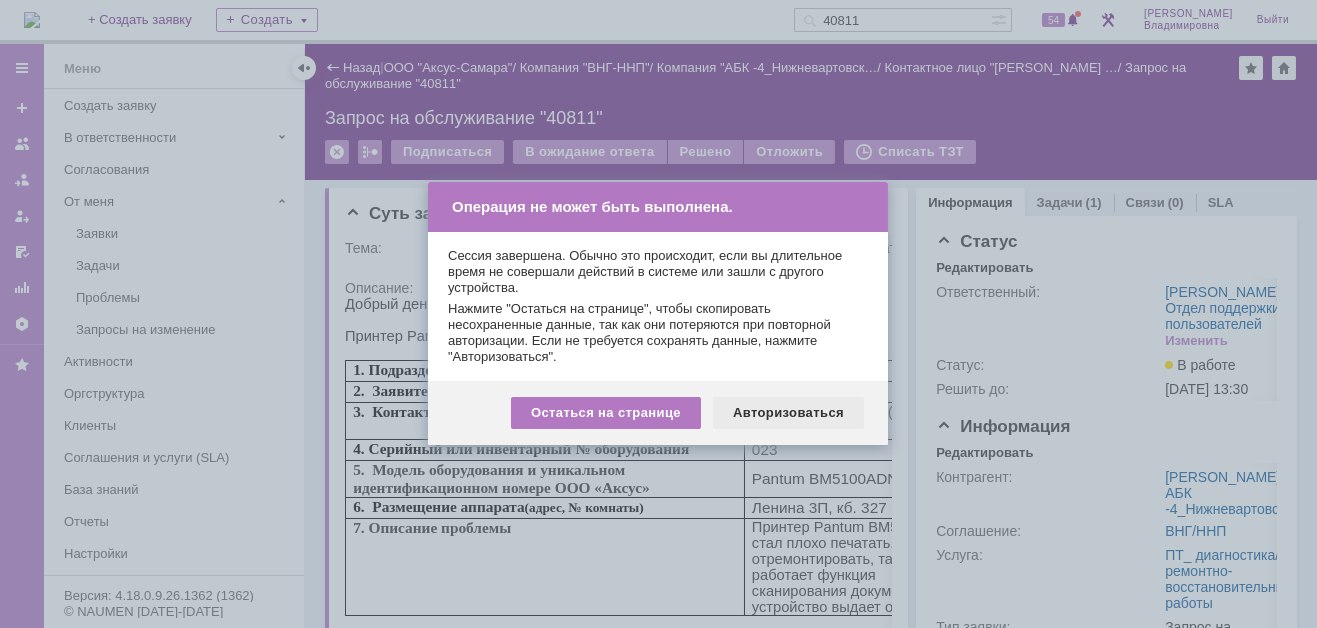 click on "Авторизоваться" at bounding box center [788, 413] 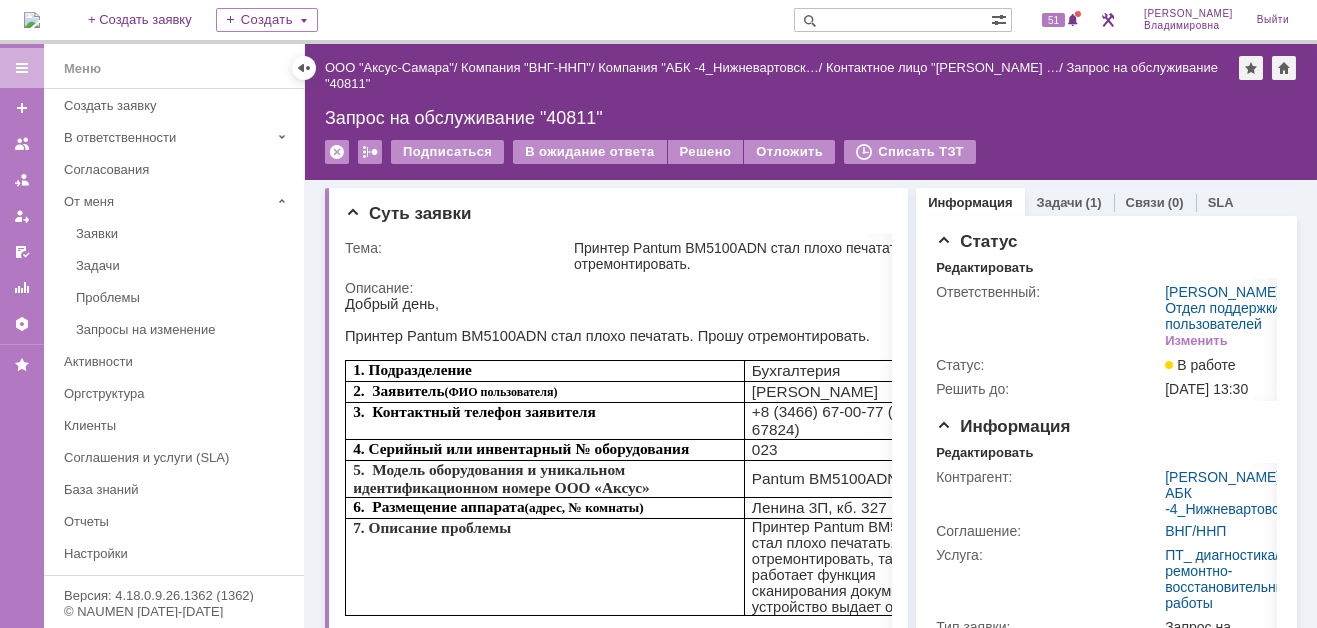 scroll, scrollTop: 0, scrollLeft: 0, axis: both 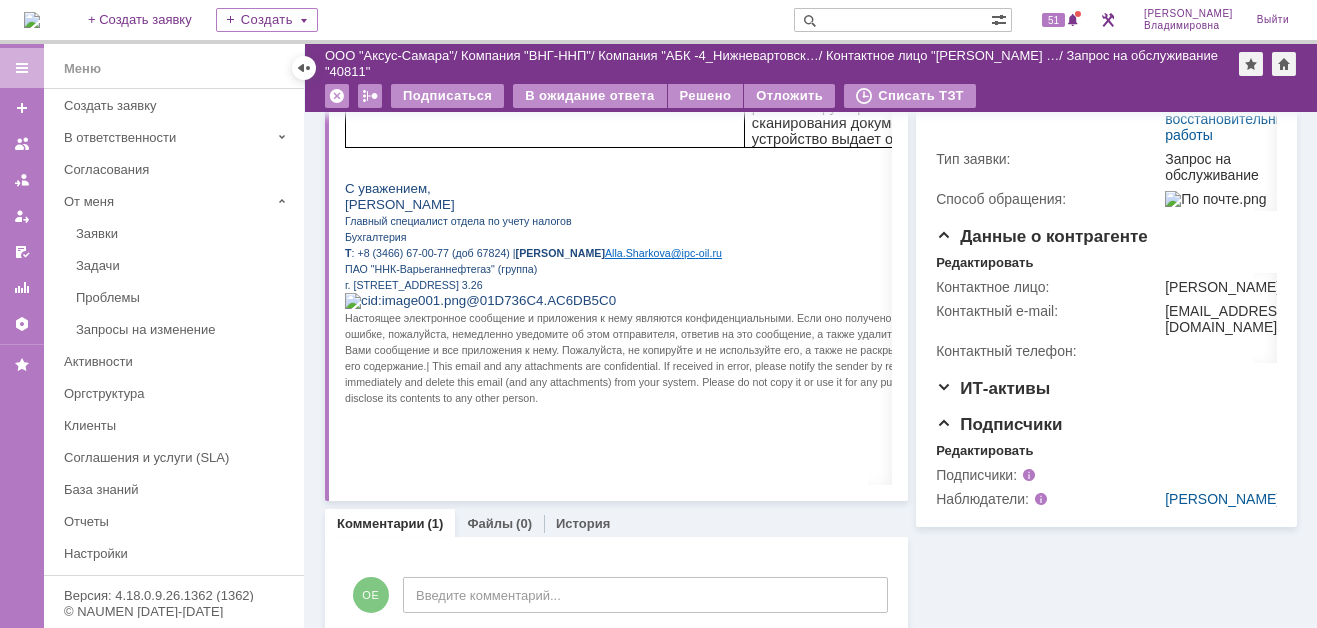 click at bounding box center [32, 20] 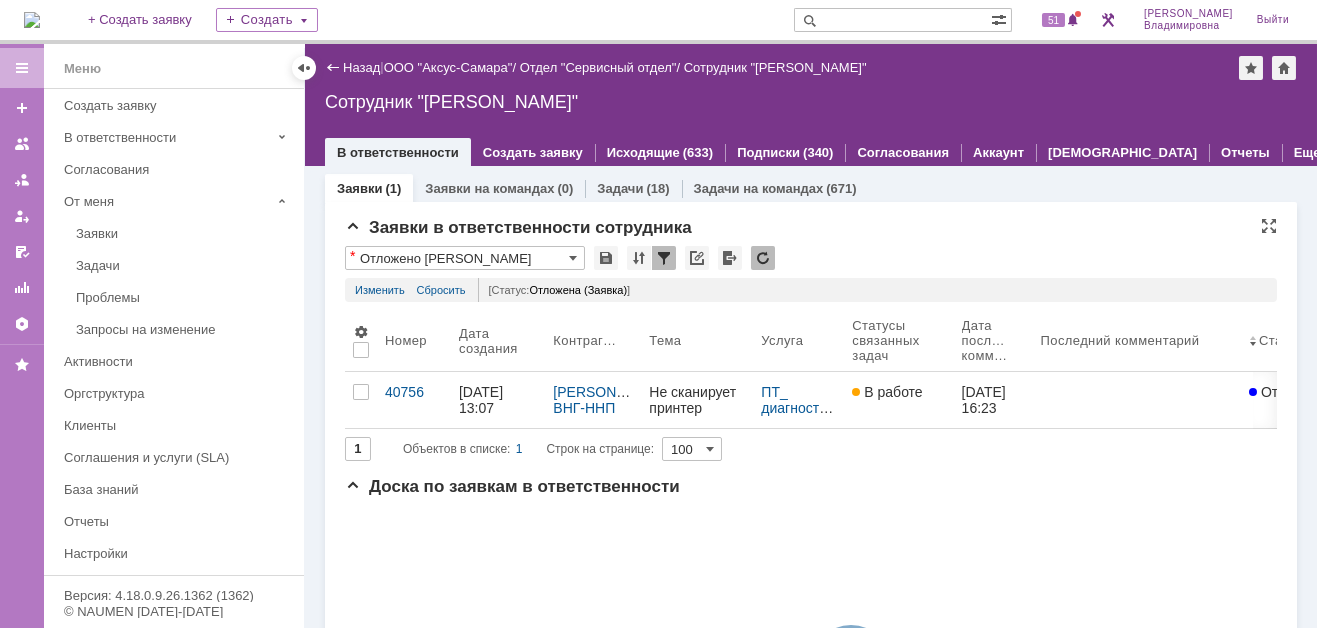 scroll, scrollTop: 0, scrollLeft: 0, axis: both 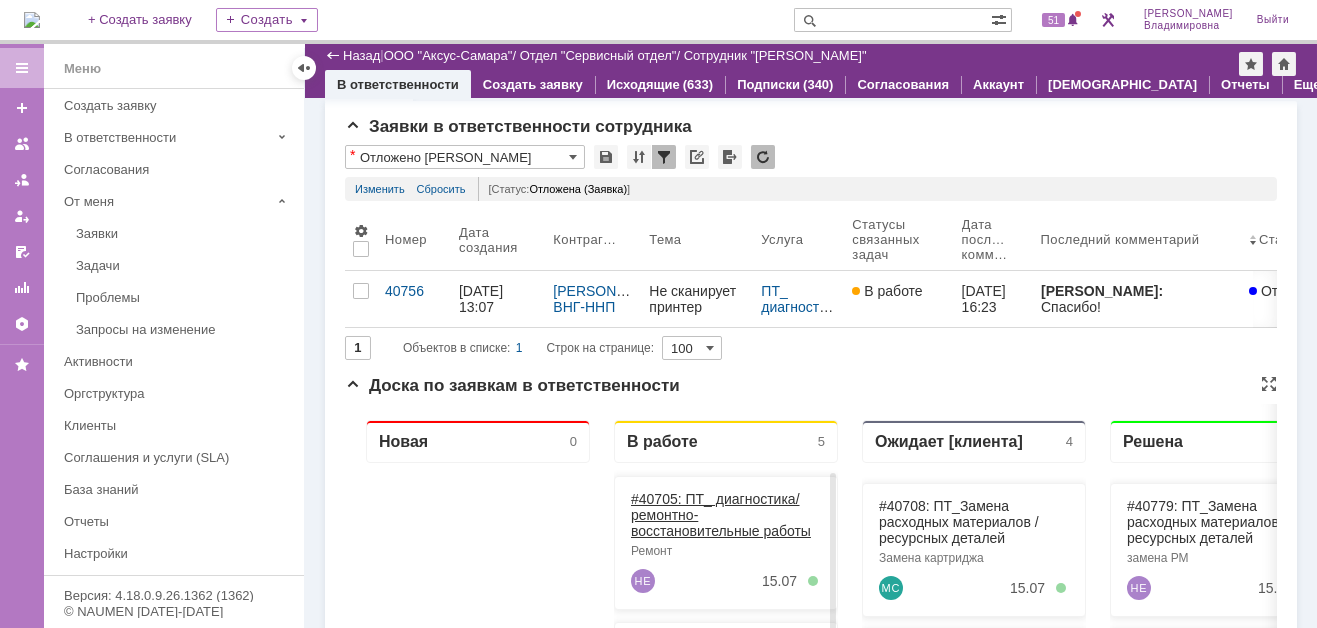 click on "#40705: ПТ_ диагностика/ ремонтно-восстановительные работы" at bounding box center (721, 515) 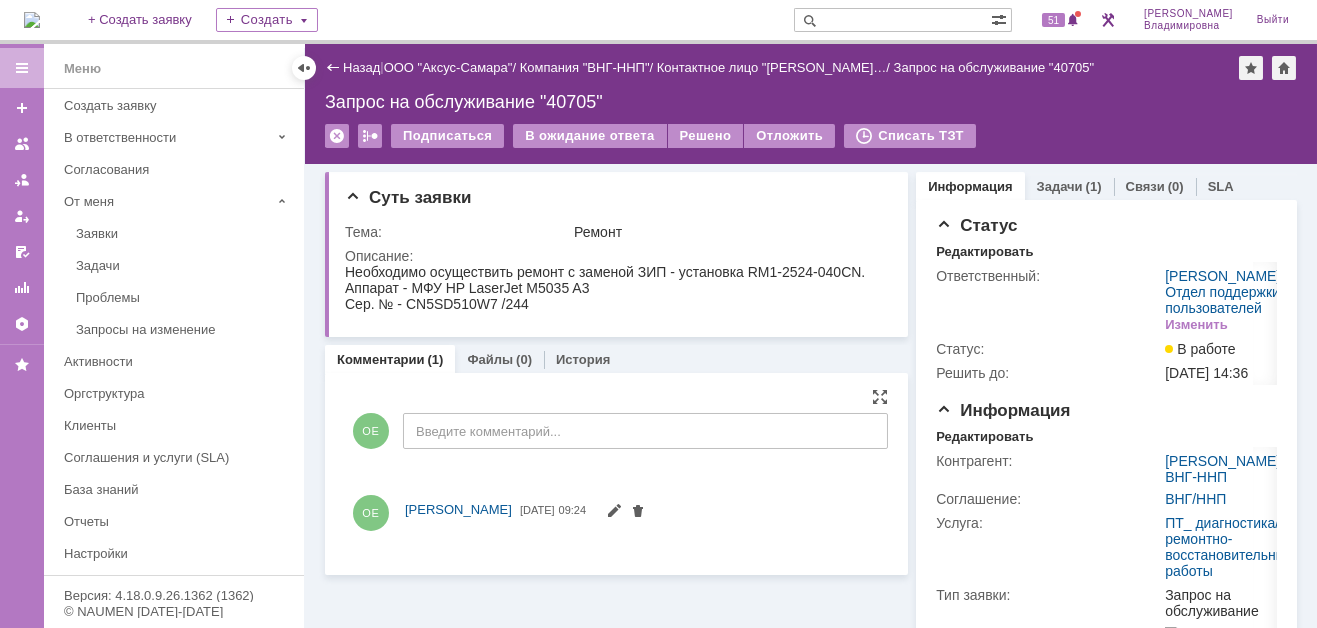 scroll, scrollTop: 0, scrollLeft: 0, axis: both 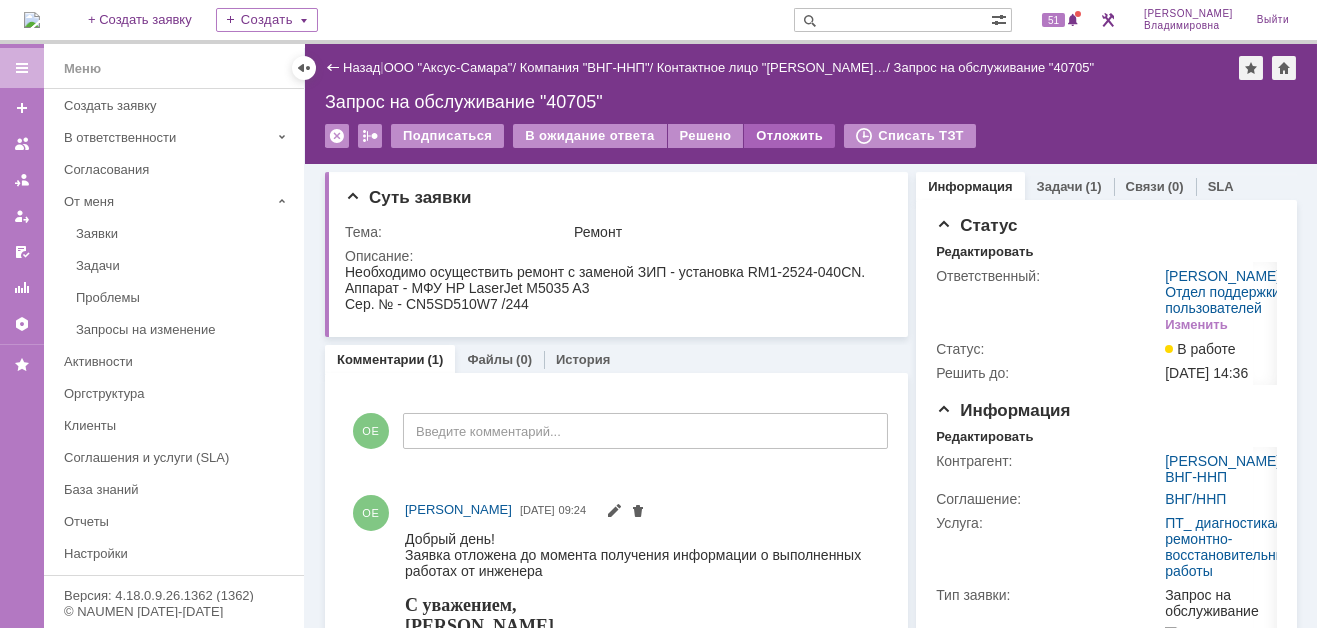 click on "Отложить" at bounding box center [789, 136] 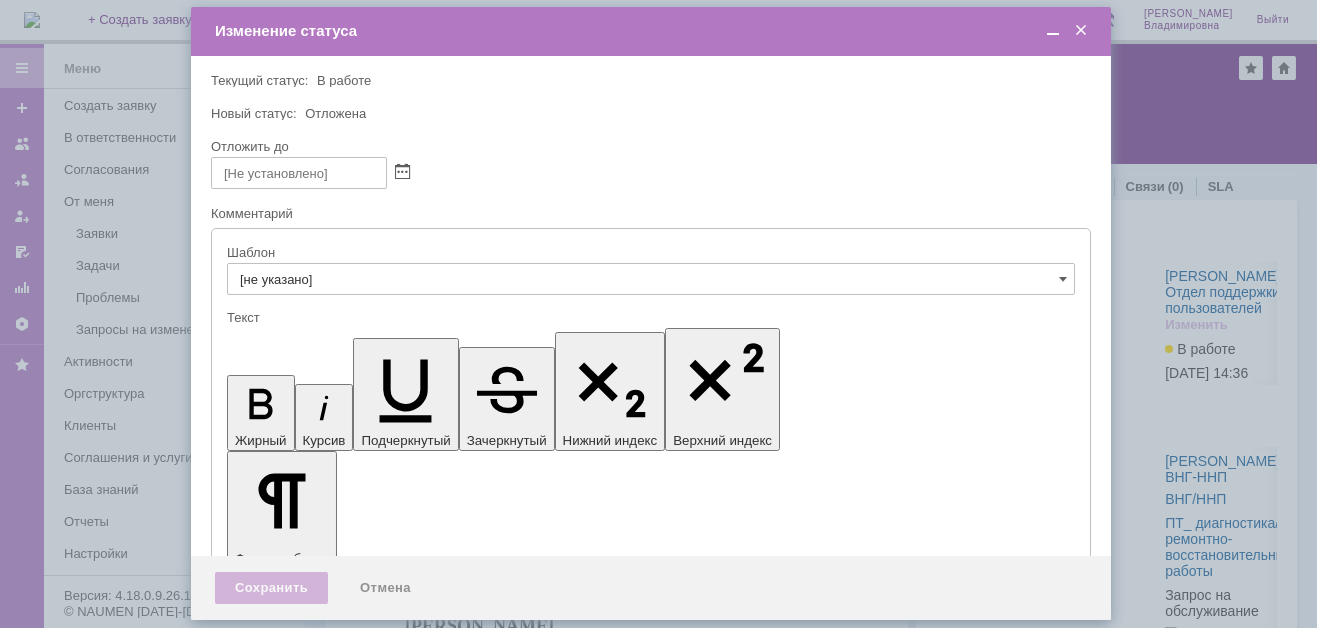scroll, scrollTop: 0, scrollLeft: 0, axis: both 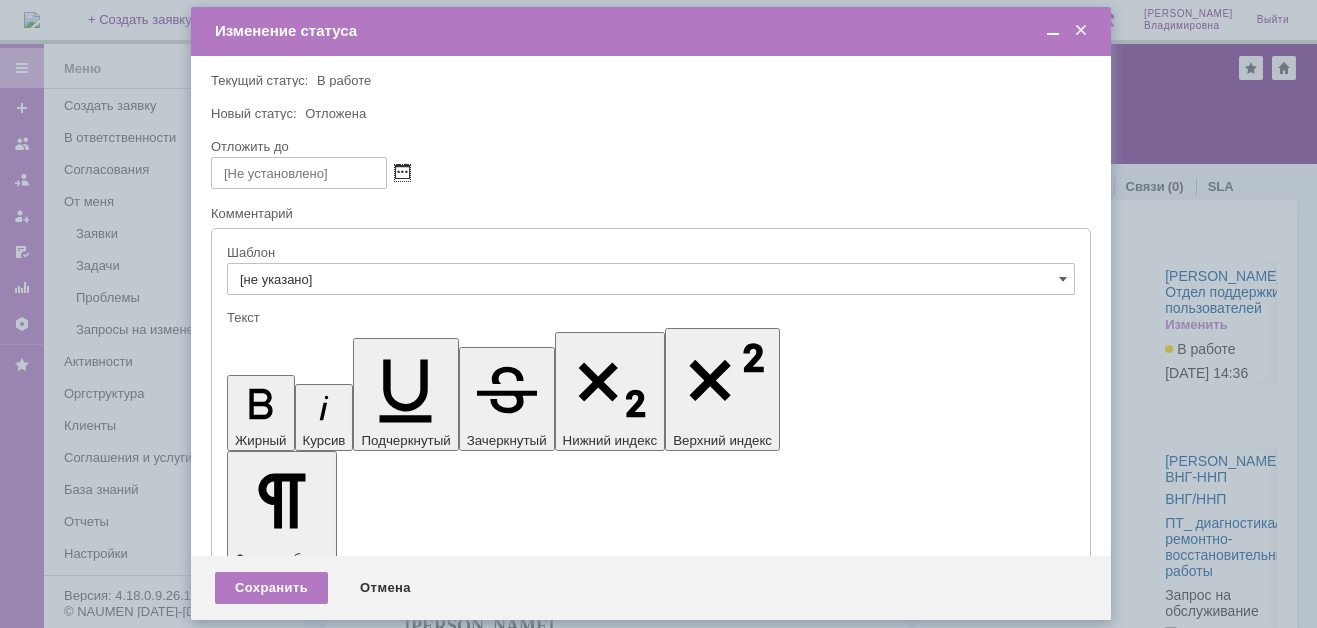 click at bounding box center (402, 173) 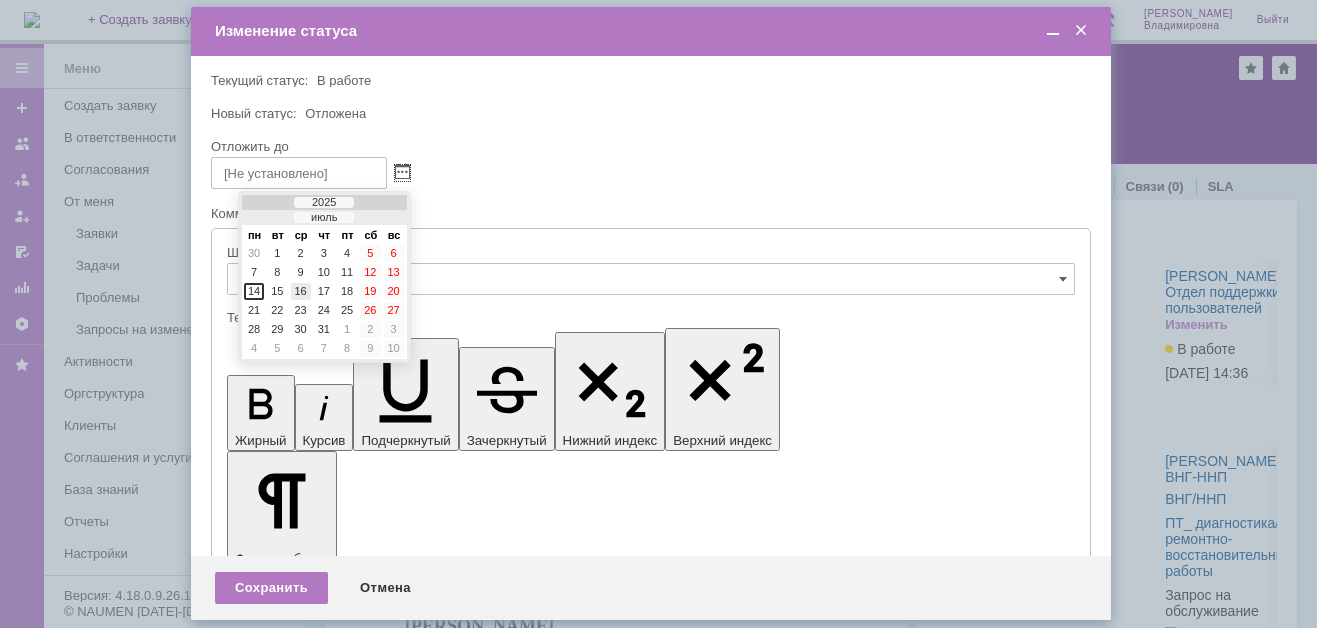click on "16" at bounding box center (301, 291) 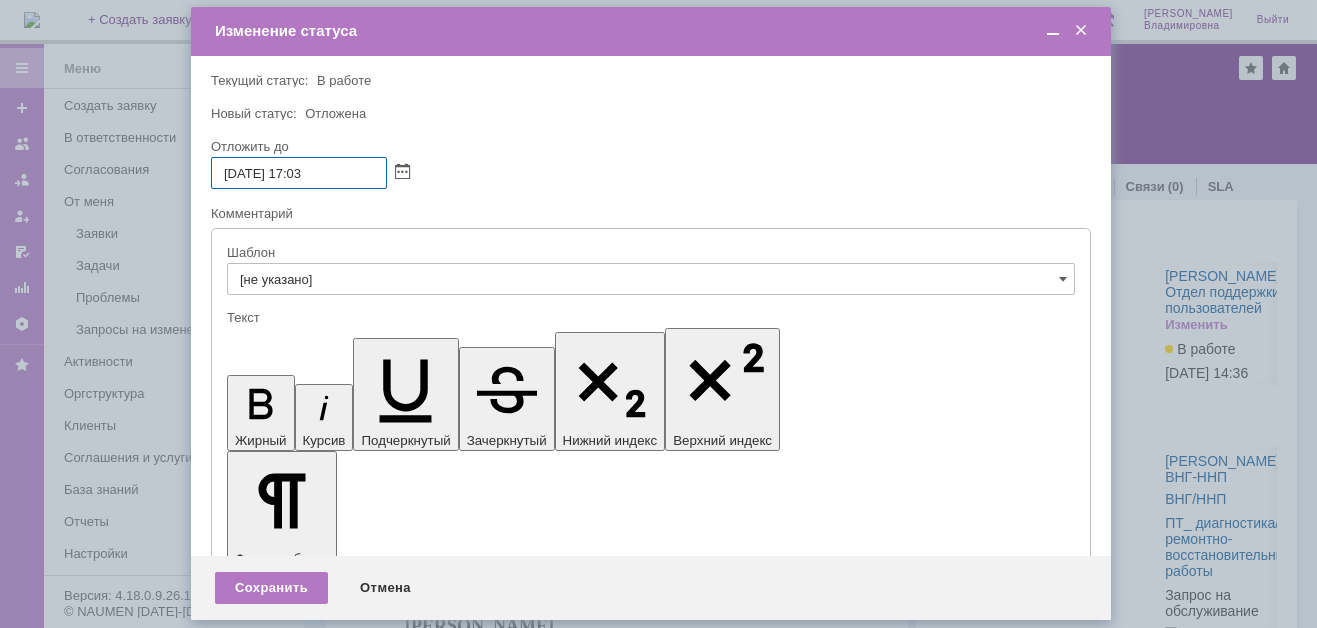 click on "[DATE] 17:03" at bounding box center [299, 173] 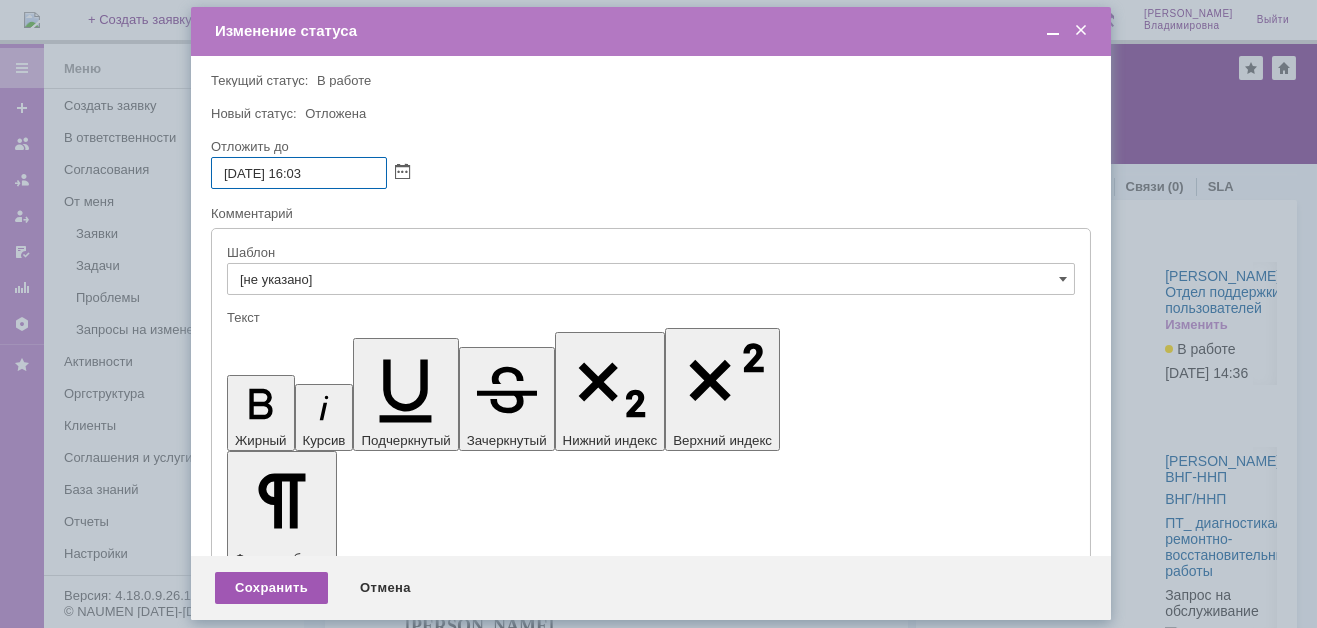 type on "[DATE] 16:03" 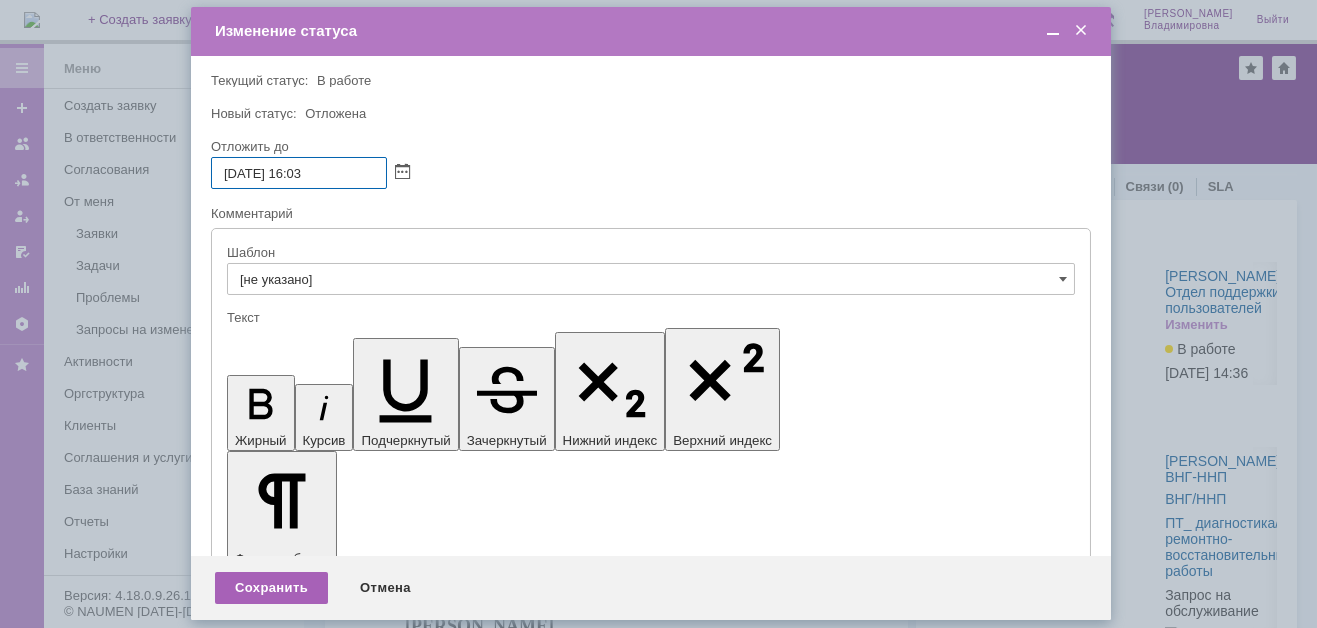 click on "Сохранить" at bounding box center [271, 588] 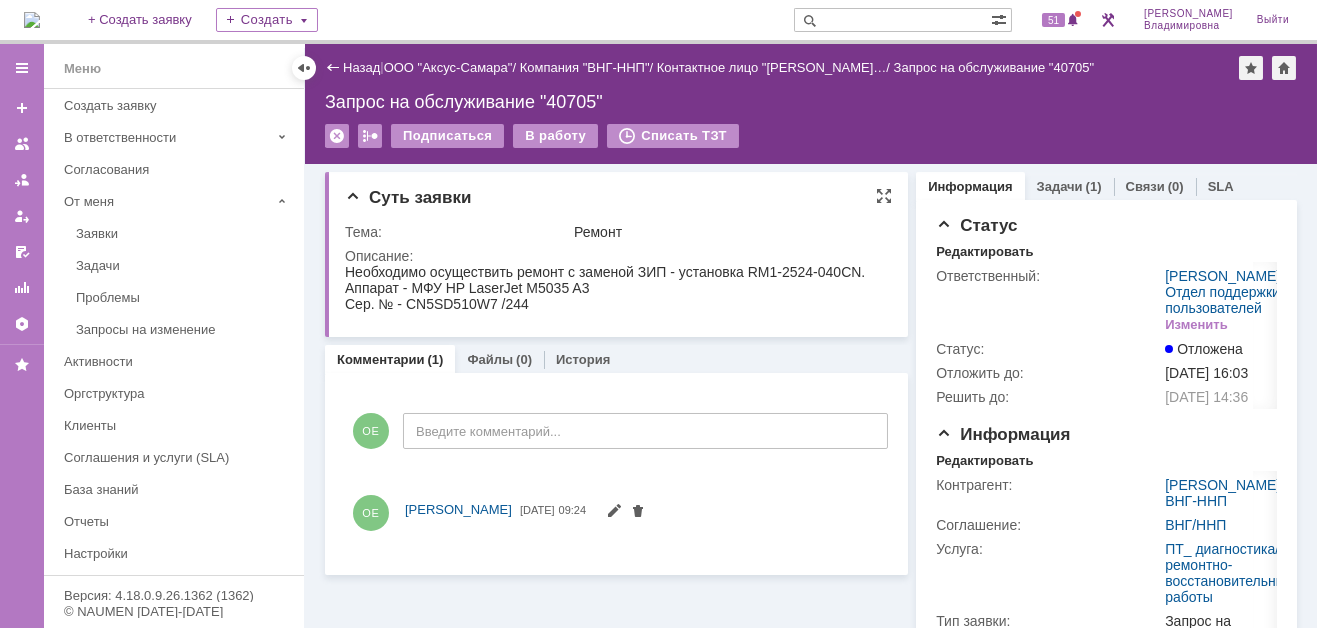 scroll, scrollTop: 0, scrollLeft: 0, axis: both 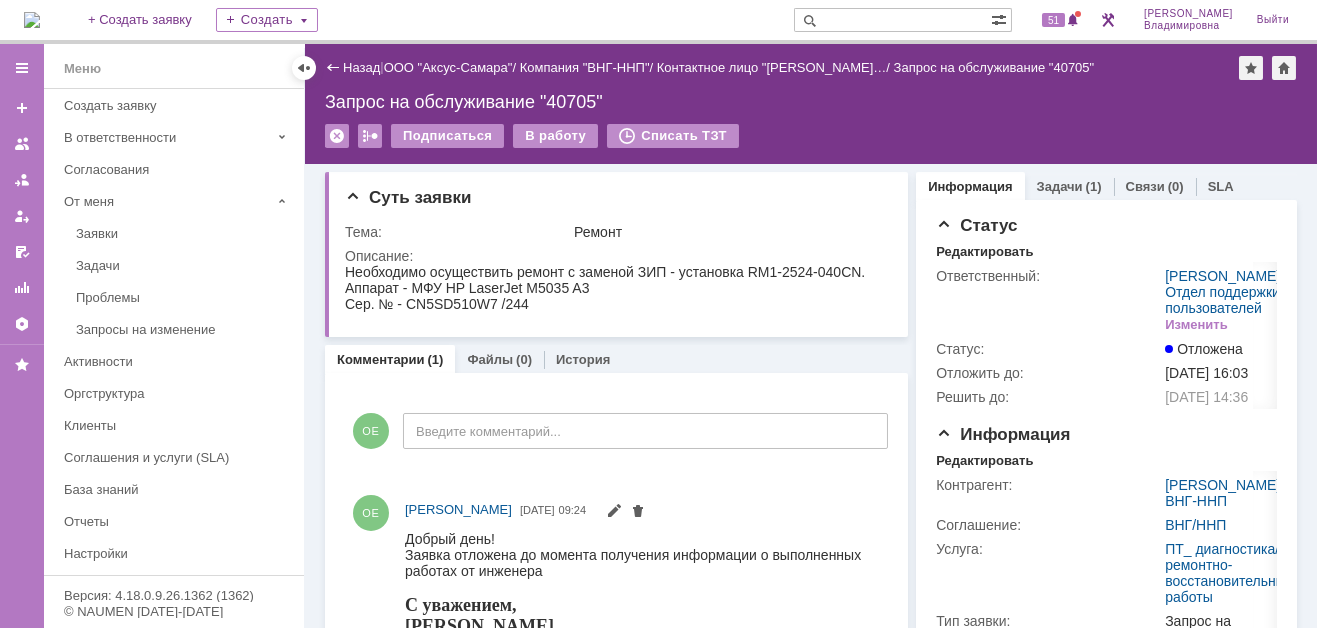 click at bounding box center (32, 20) 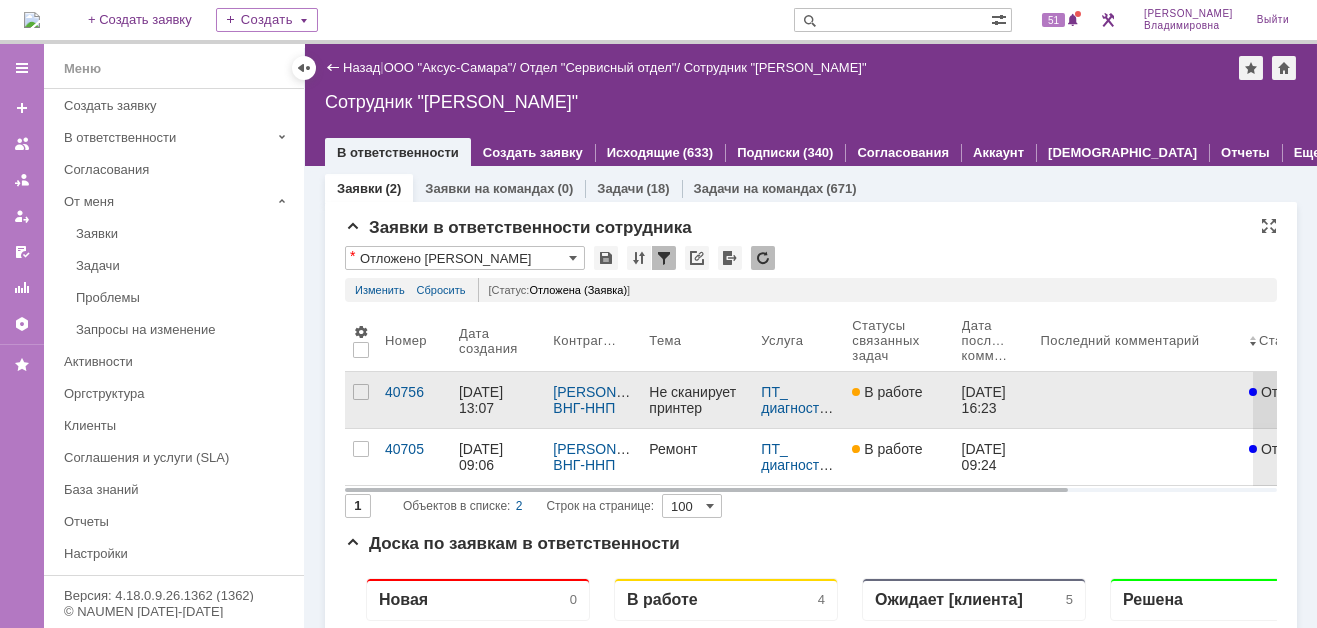 scroll, scrollTop: 0, scrollLeft: 0, axis: both 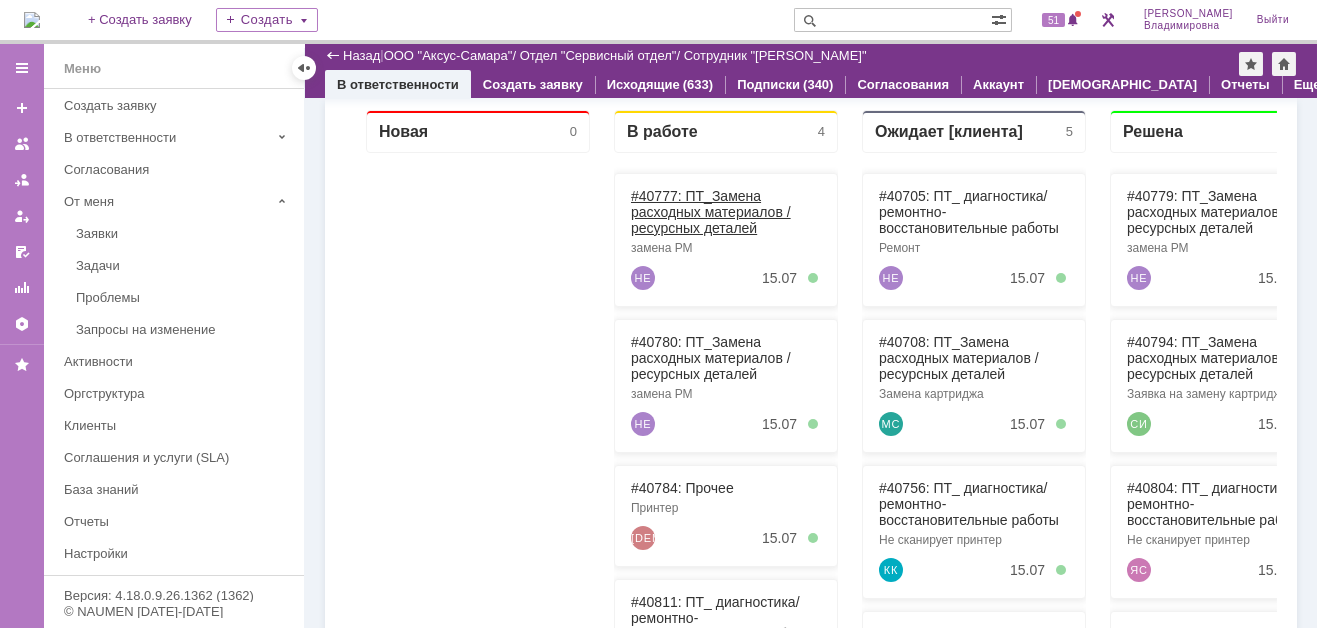 click on "#40777: ПТ_Замена расходных материалов / ресурсных деталей" at bounding box center [711, 212] 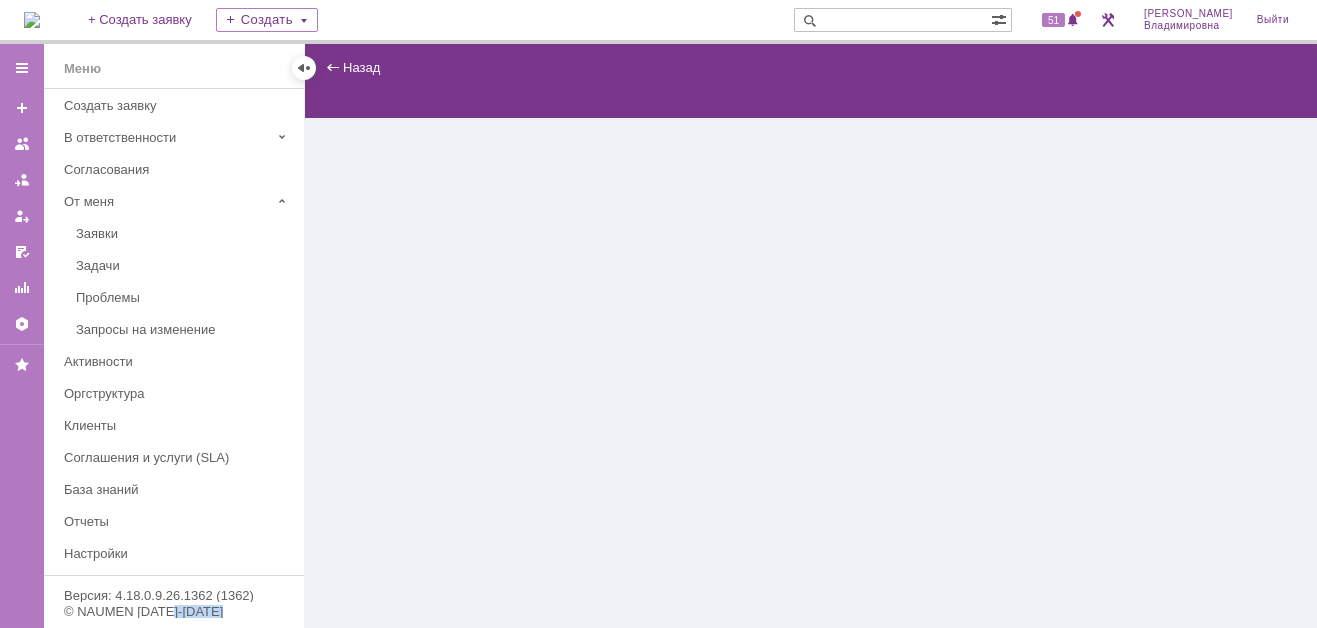 click on "Назад   |   serviceCall$45552608 Карточка заявки" at bounding box center [811, 336] 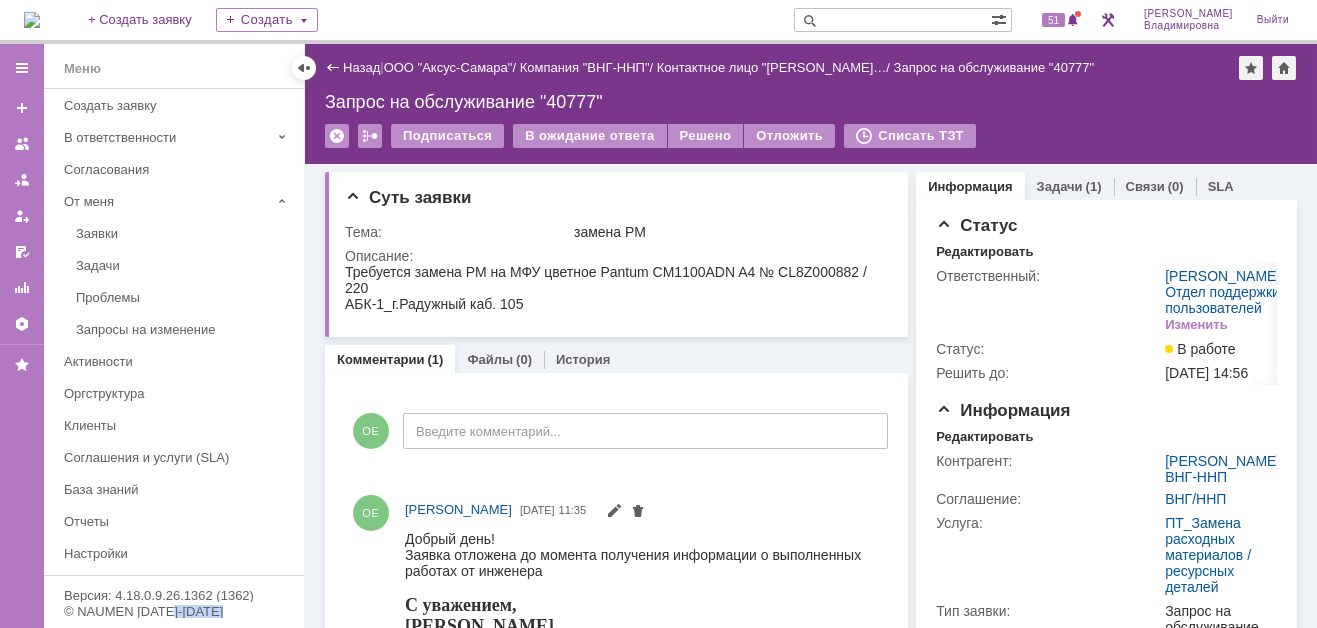 scroll, scrollTop: 0, scrollLeft: 0, axis: both 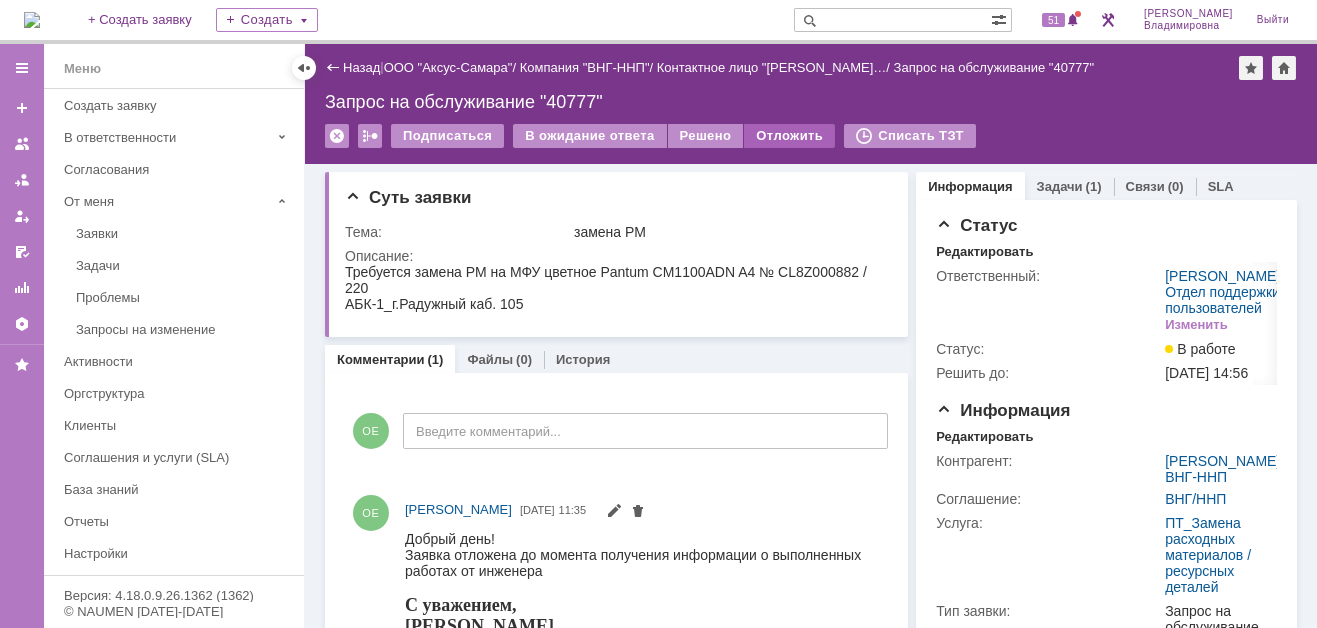 click on "Отложить" at bounding box center (789, 136) 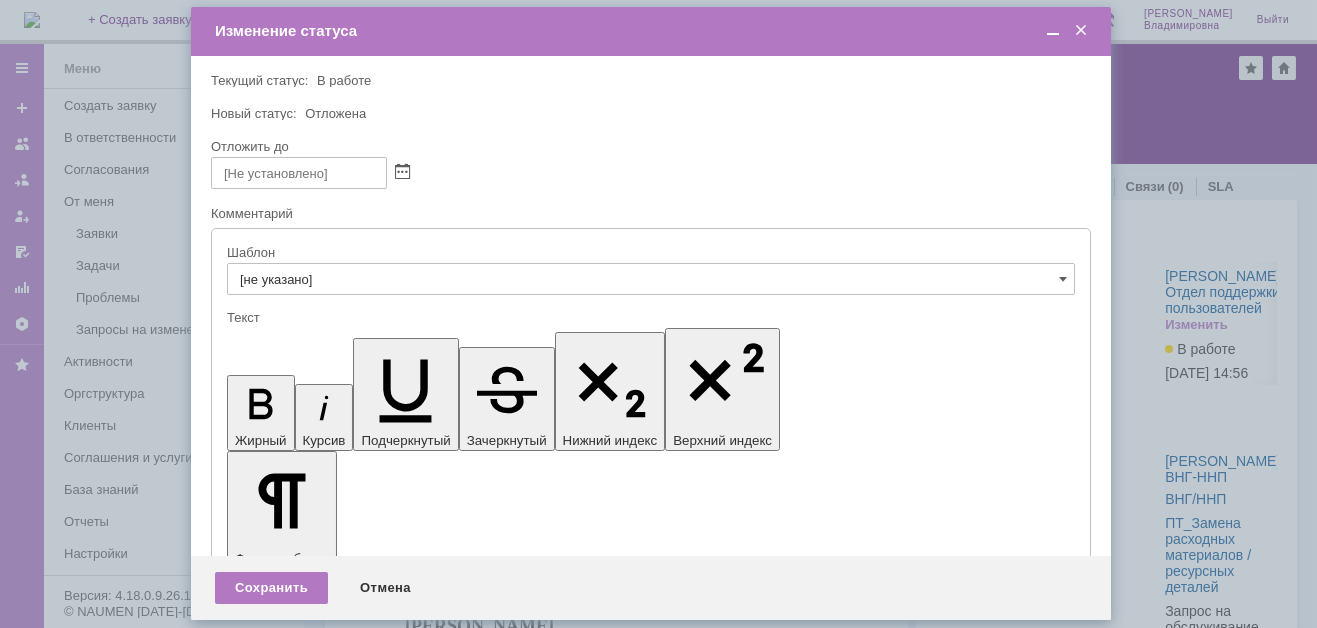 scroll, scrollTop: 0, scrollLeft: 0, axis: both 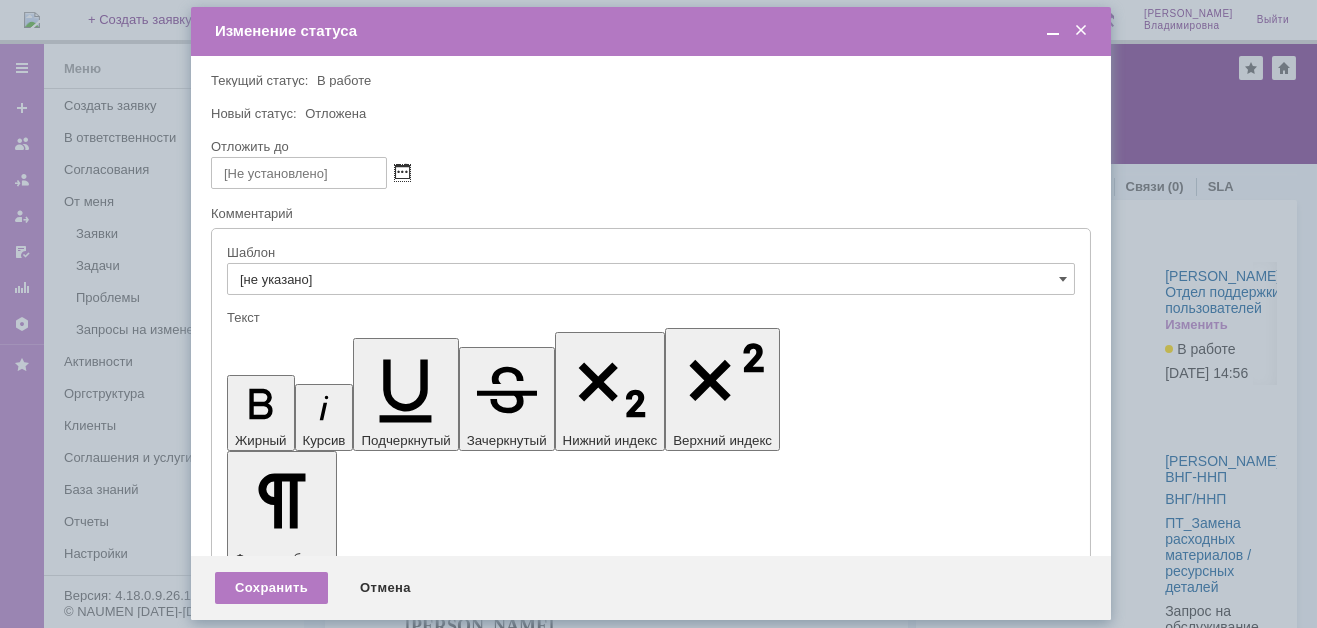 click at bounding box center (402, 173) 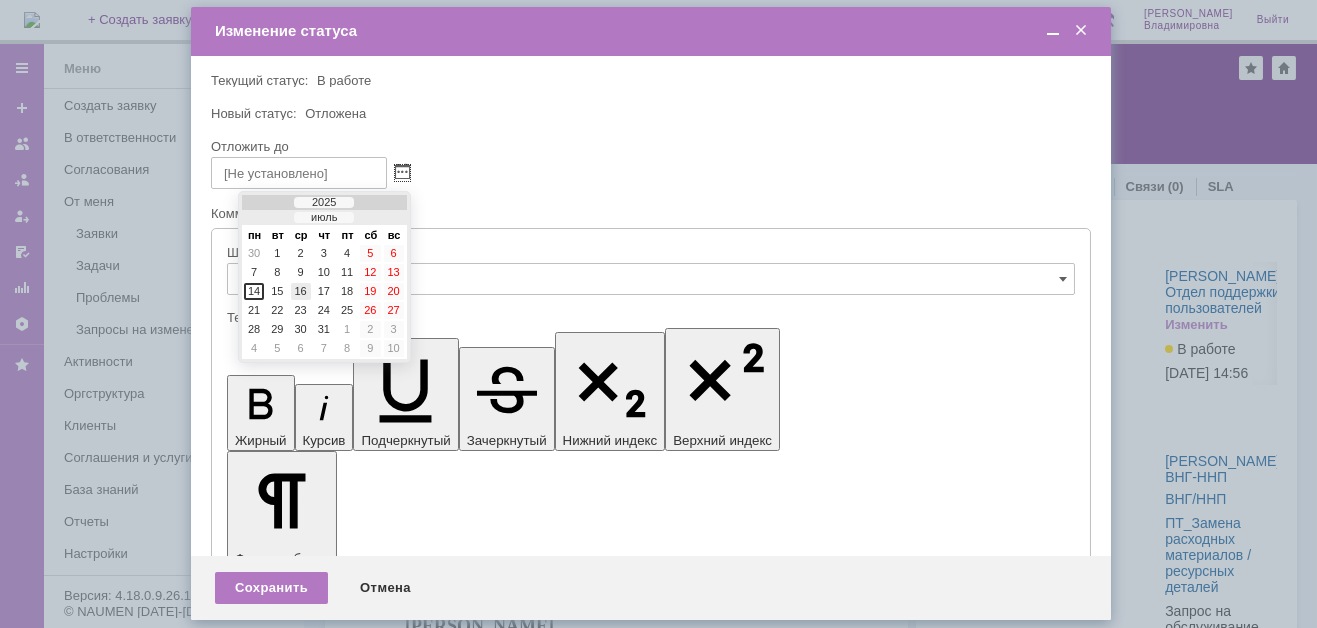 click on "16" at bounding box center (301, 291) 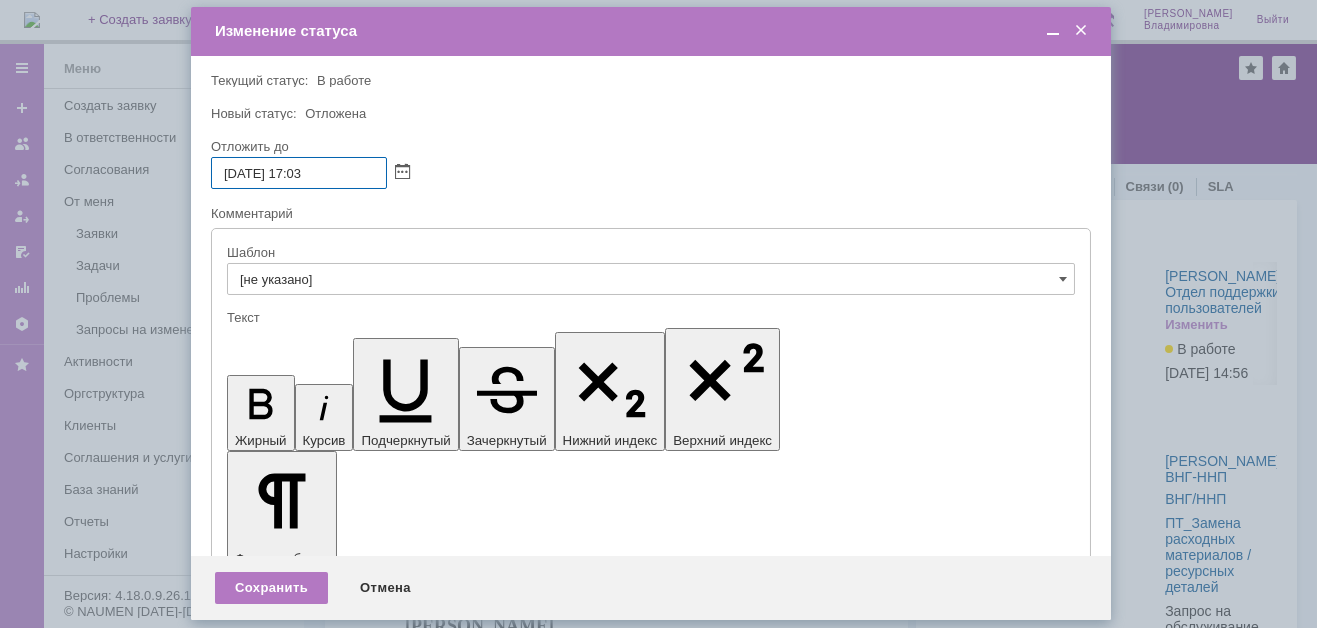 click on "[DATE] 17:03" at bounding box center [299, 173] 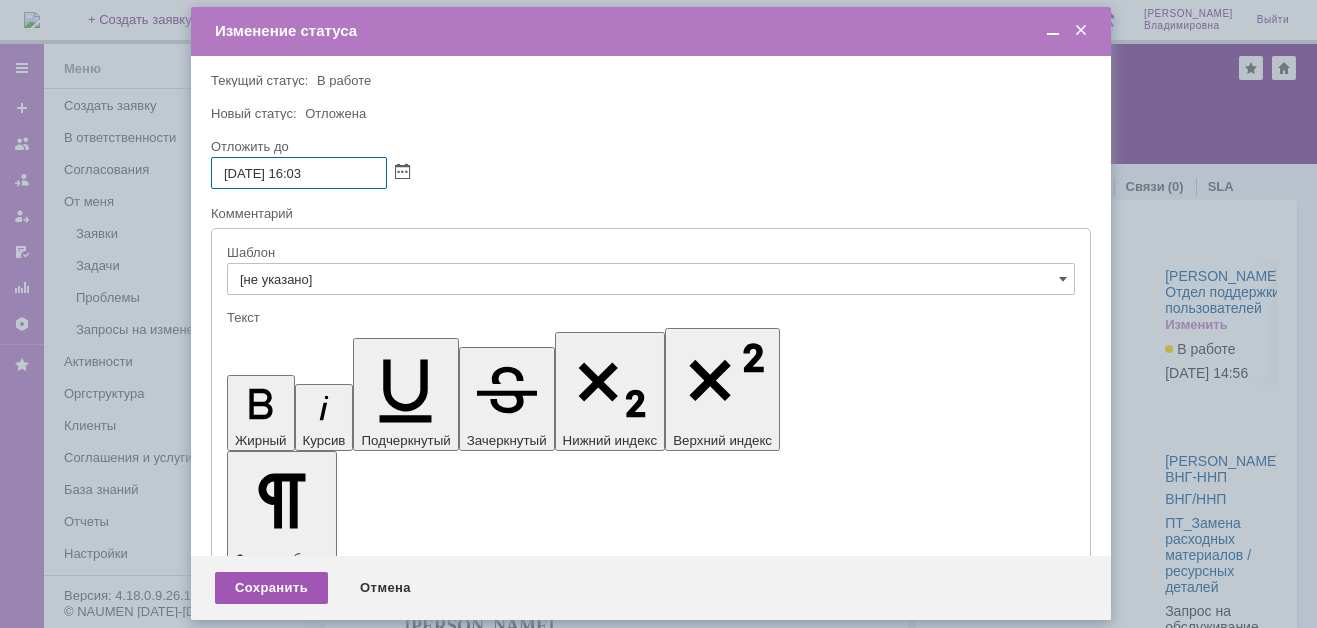type on "[DATE] 16:03" 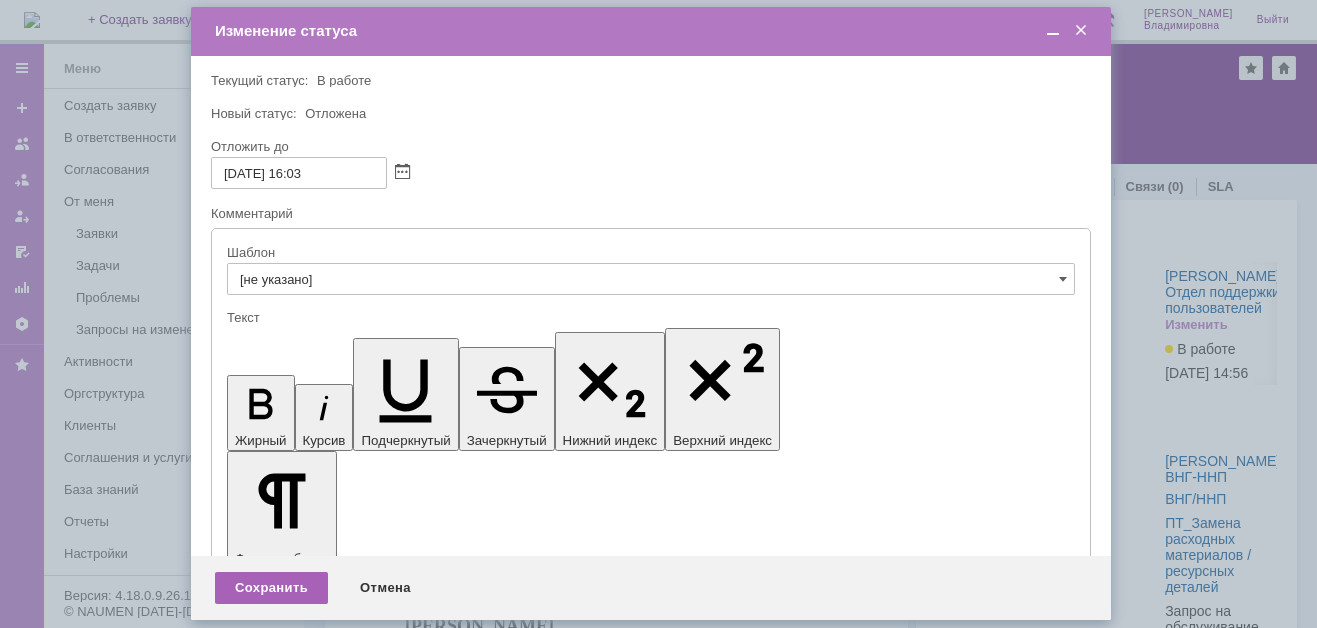 click on "Сохранить" at bounding box center (271, 588) 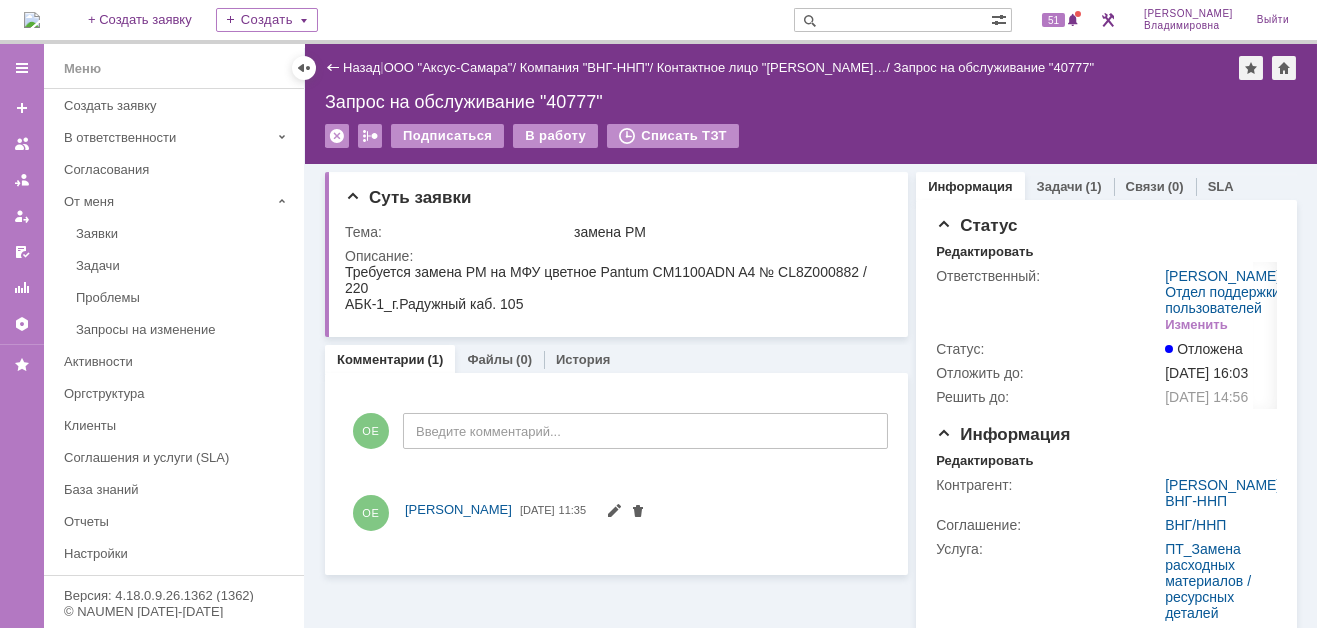 scroll, scrollTop: 0, scrollLeft: 0, axis: both 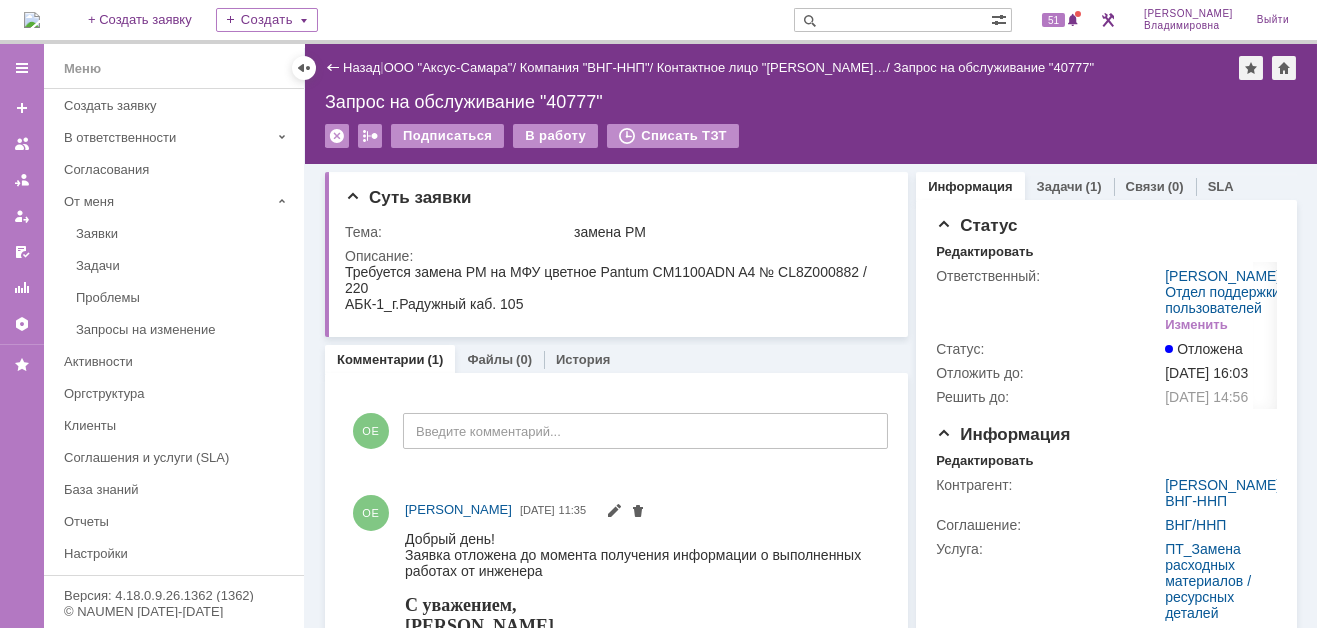 click at bounding box center [32, 20] 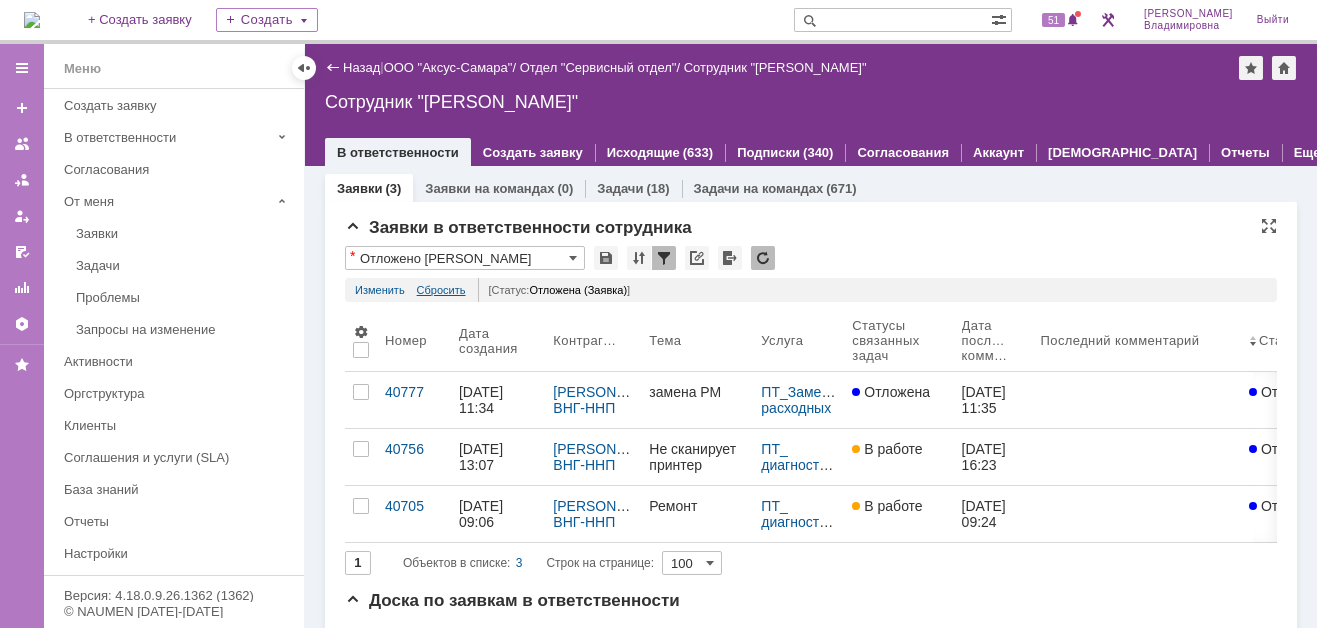 scroll, scrollTop: 0, scrollLeft: 0, axis: both 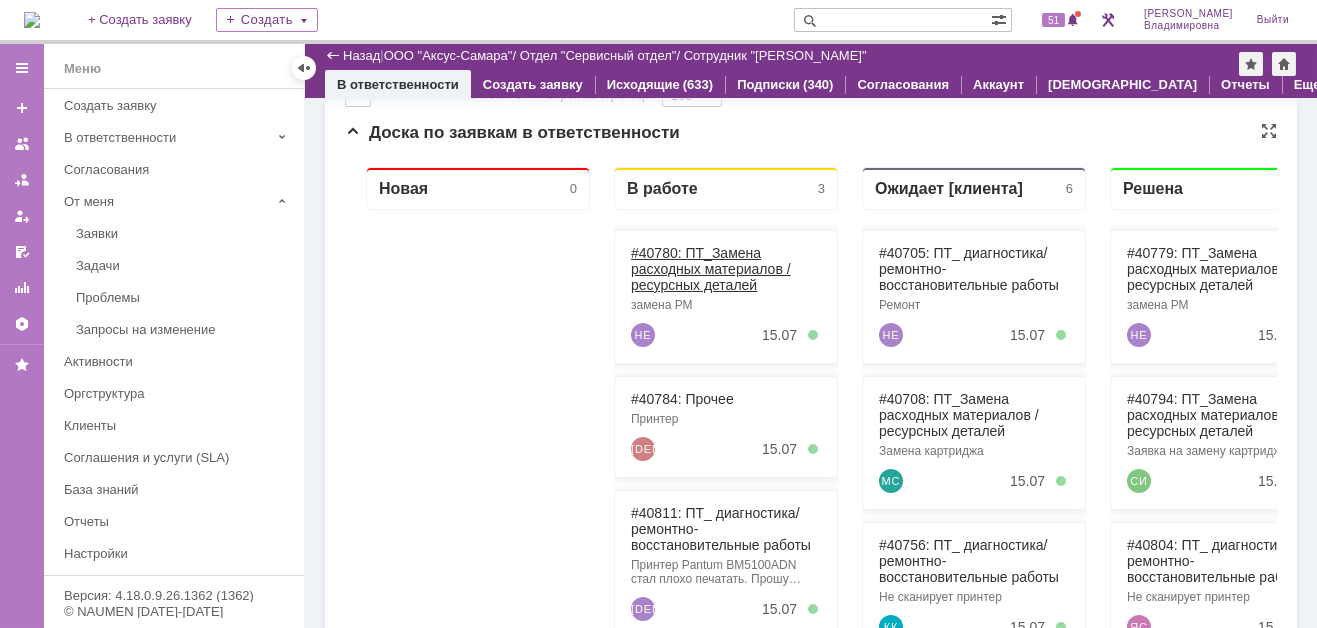 click on "#40780: ПТ_Замена расходных материалов / ресурсных деталей" at bounding box center (711, 269) 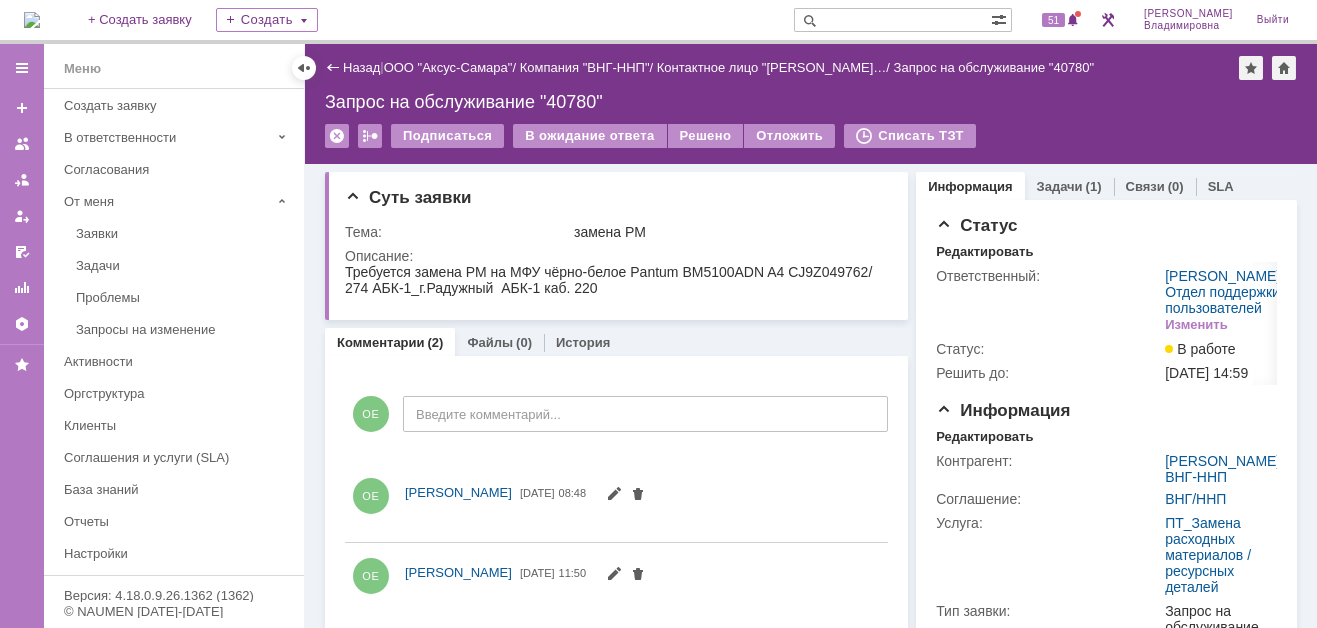 scroll, scrollTop: 0, scrollLeft: 0, axis: both 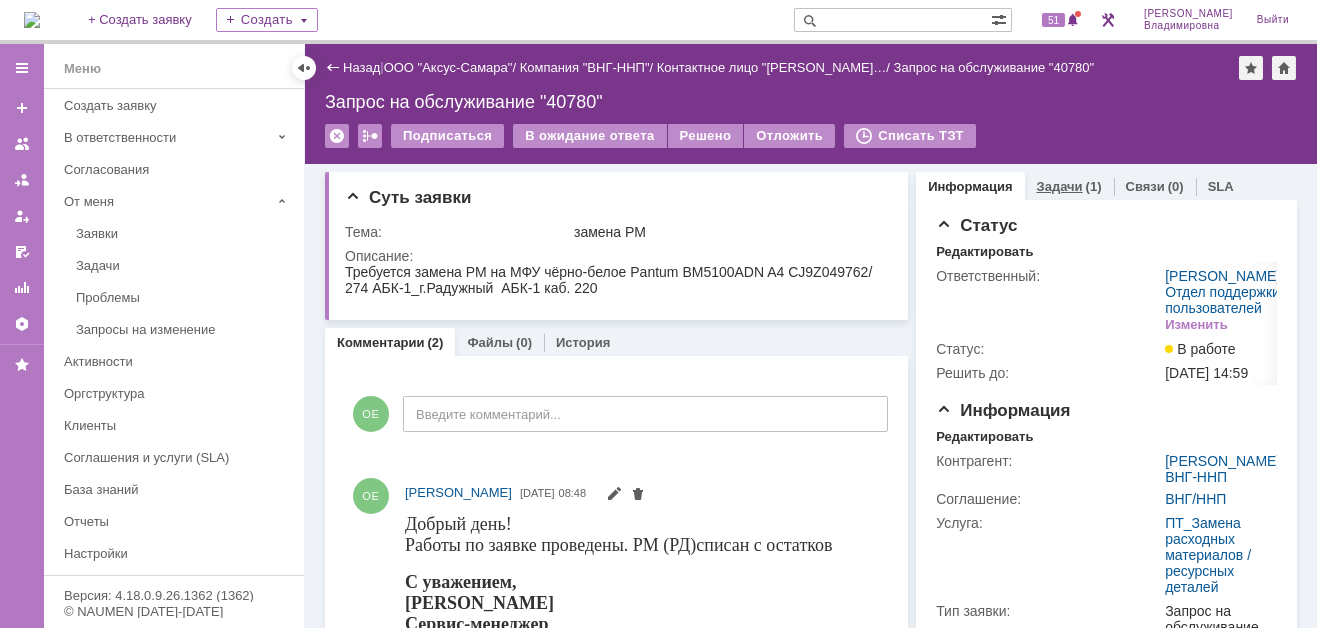 click on "Задачи" at bounding box center (1060, 186) 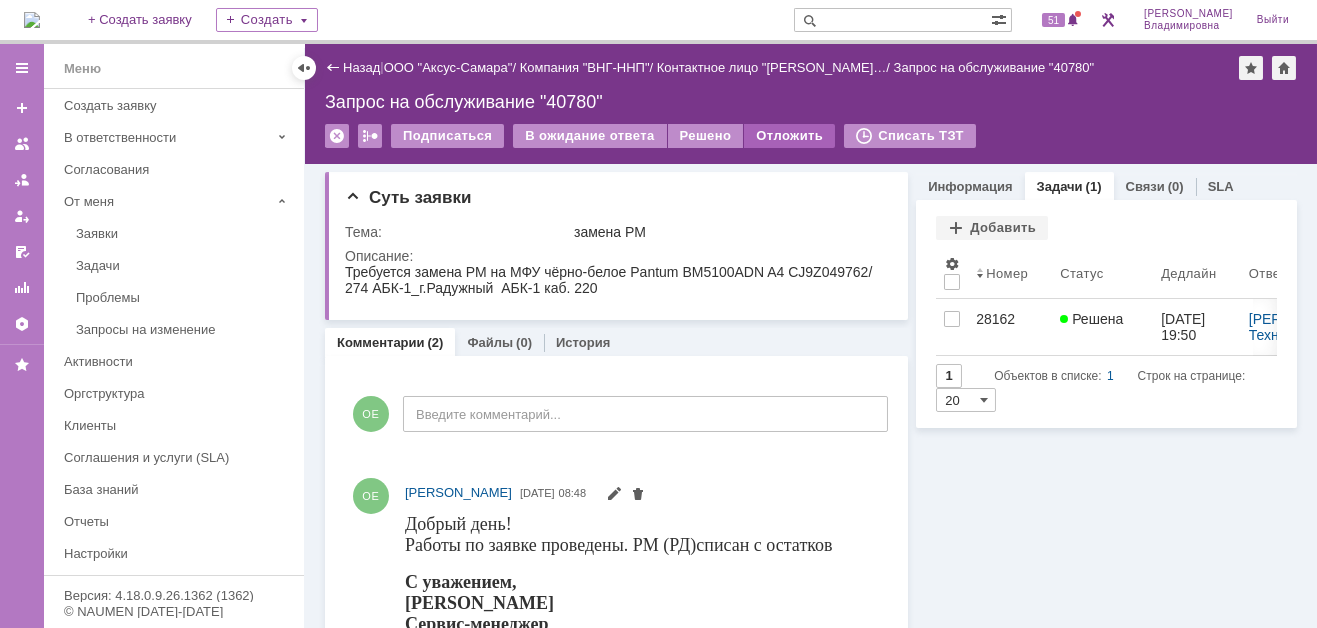 click on "Отложить" at bounding box center (789, 136) 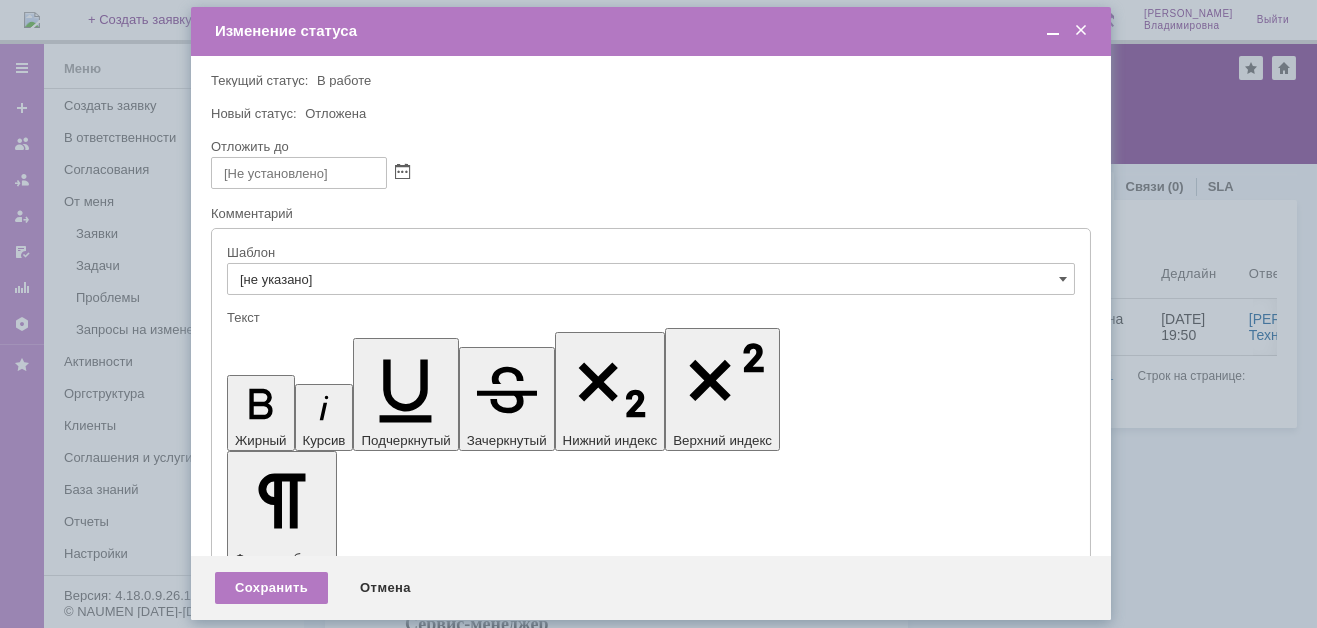 scroll, scrollTop: 0, scrollLeft: 0, axis: both 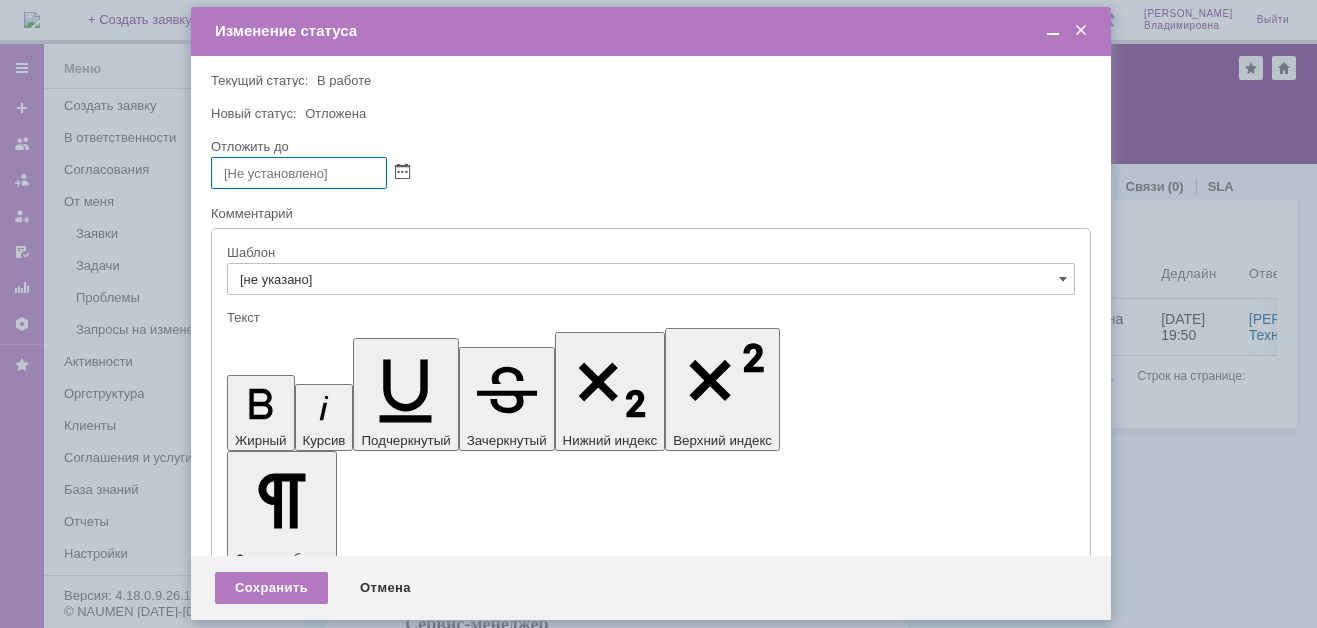click at bounding box center (1081, 31) 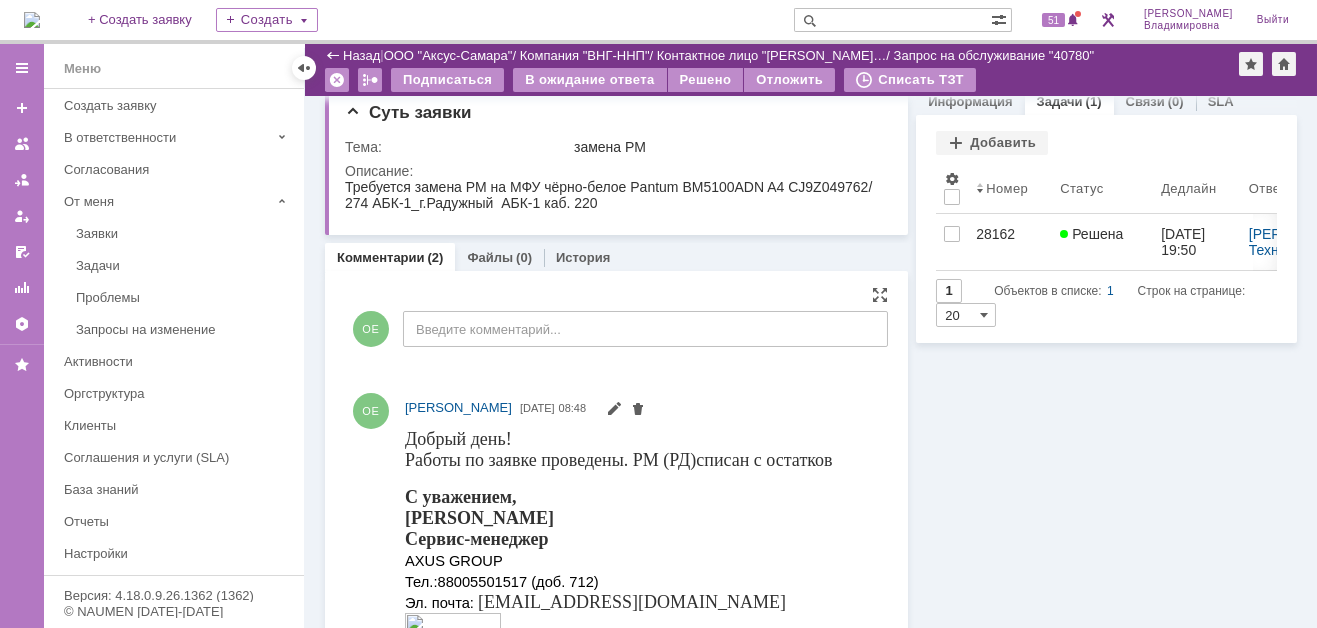 scroll, scrollTop: 0, scrollLeft: 0, axis: both 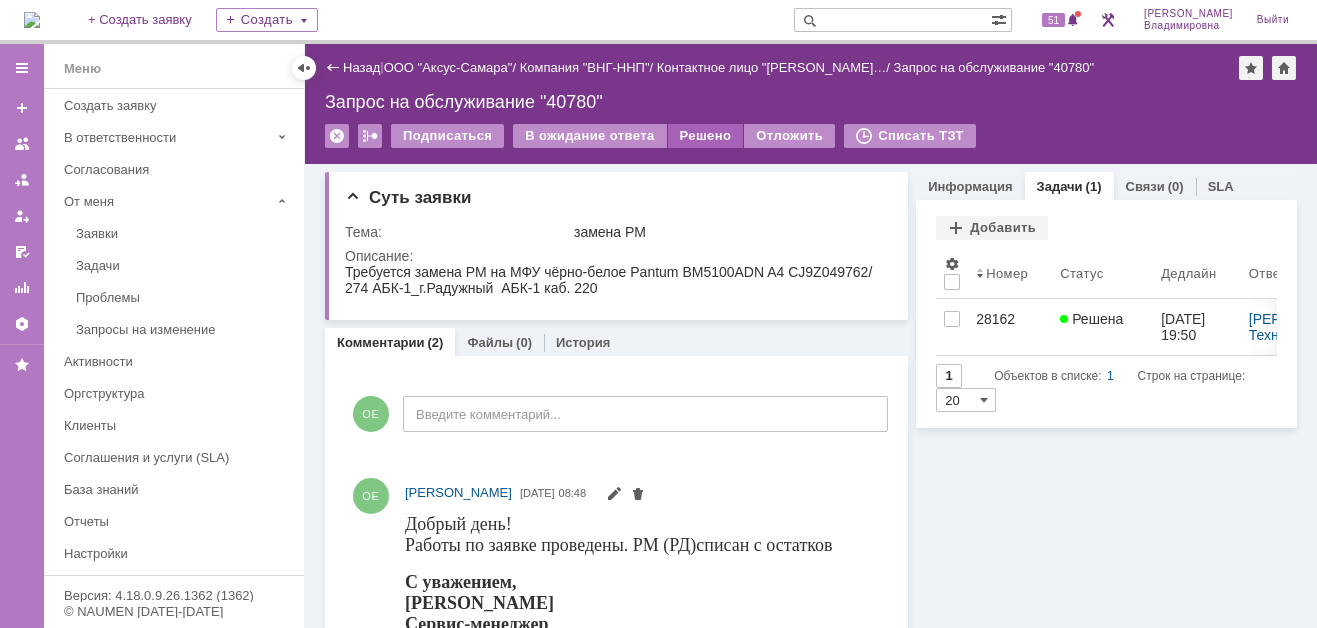 click on "Решено" at bounding box center (706, 136) 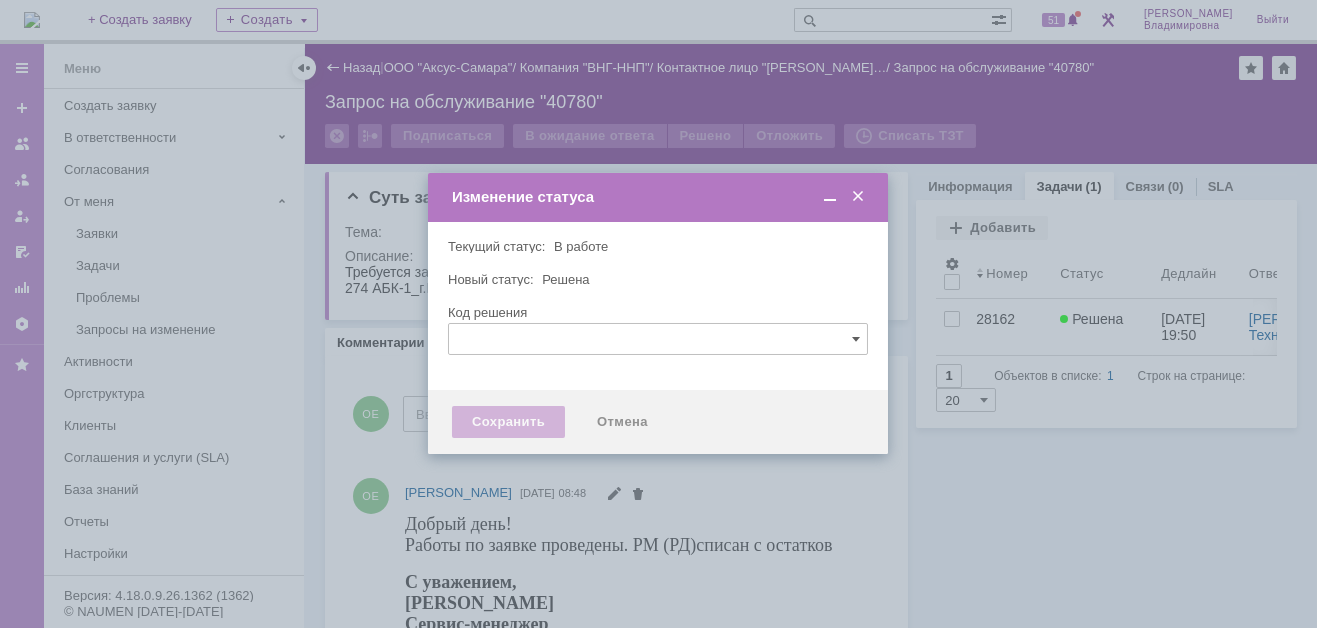 type 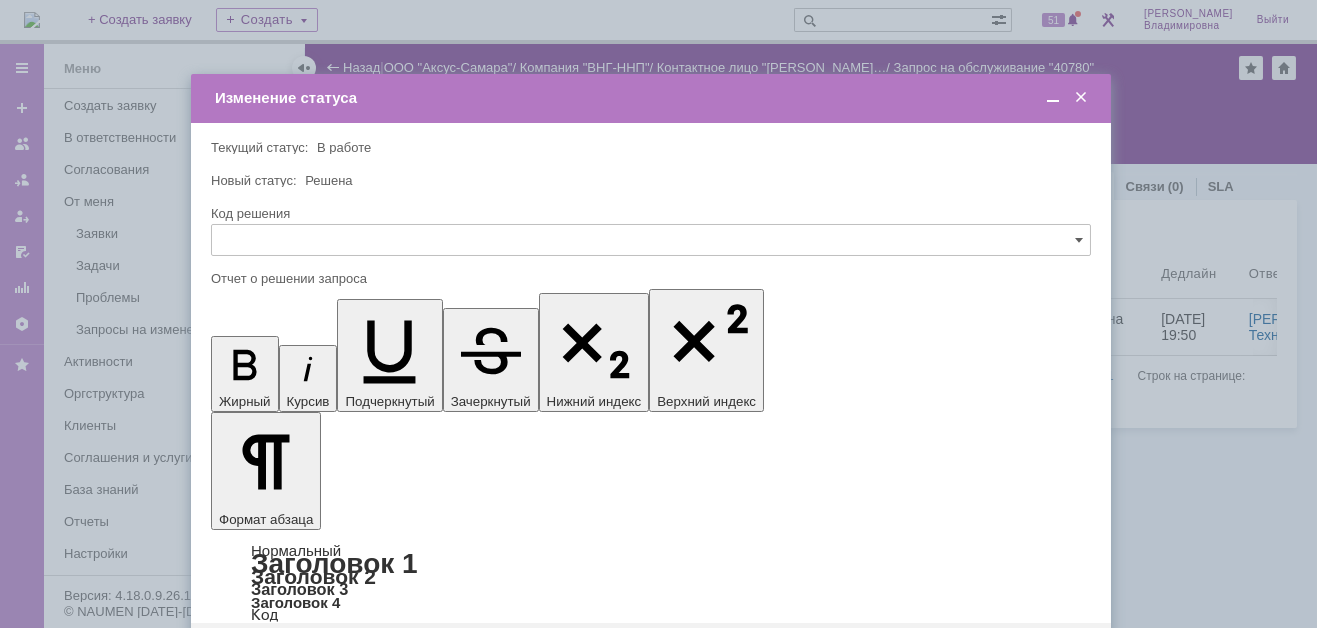 scroll, scrollTop: 0, scrollLeft: 0, axis: both 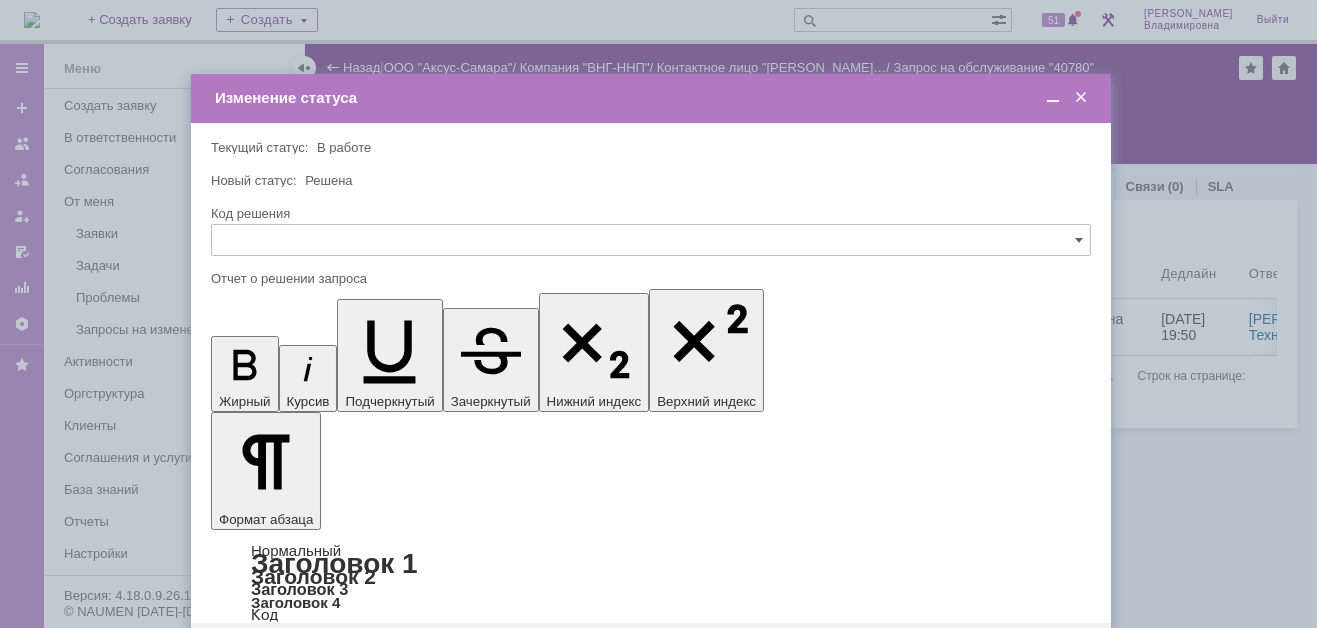 click on "Сохранить" at bounding box center [271, 655] 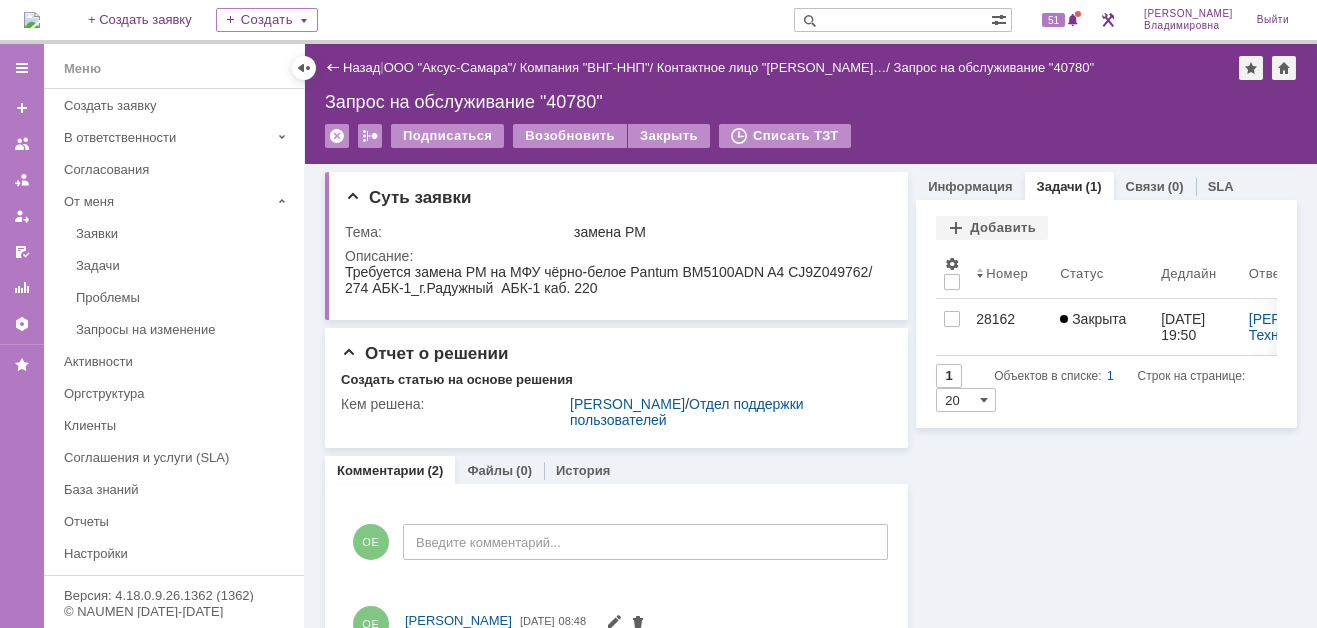 scroll, scrollTop: 0, scrollLeft: 0, axis: both 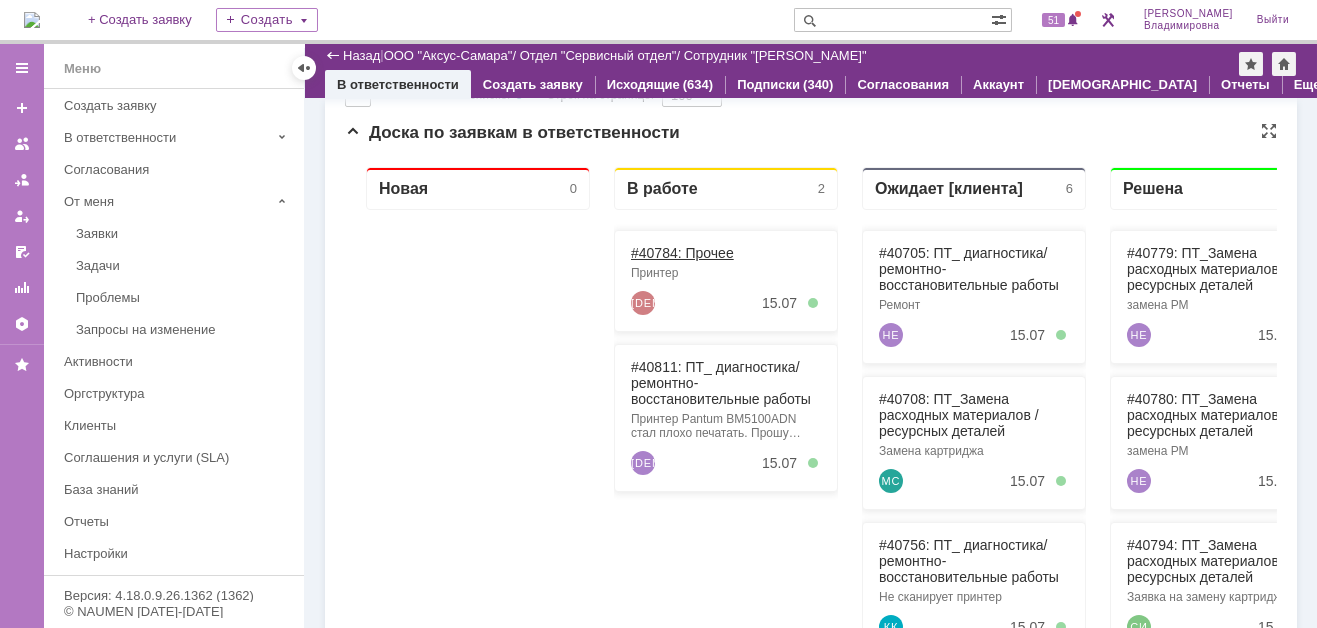 click on "#40784: Прочее" at bounding box center (682, 253) 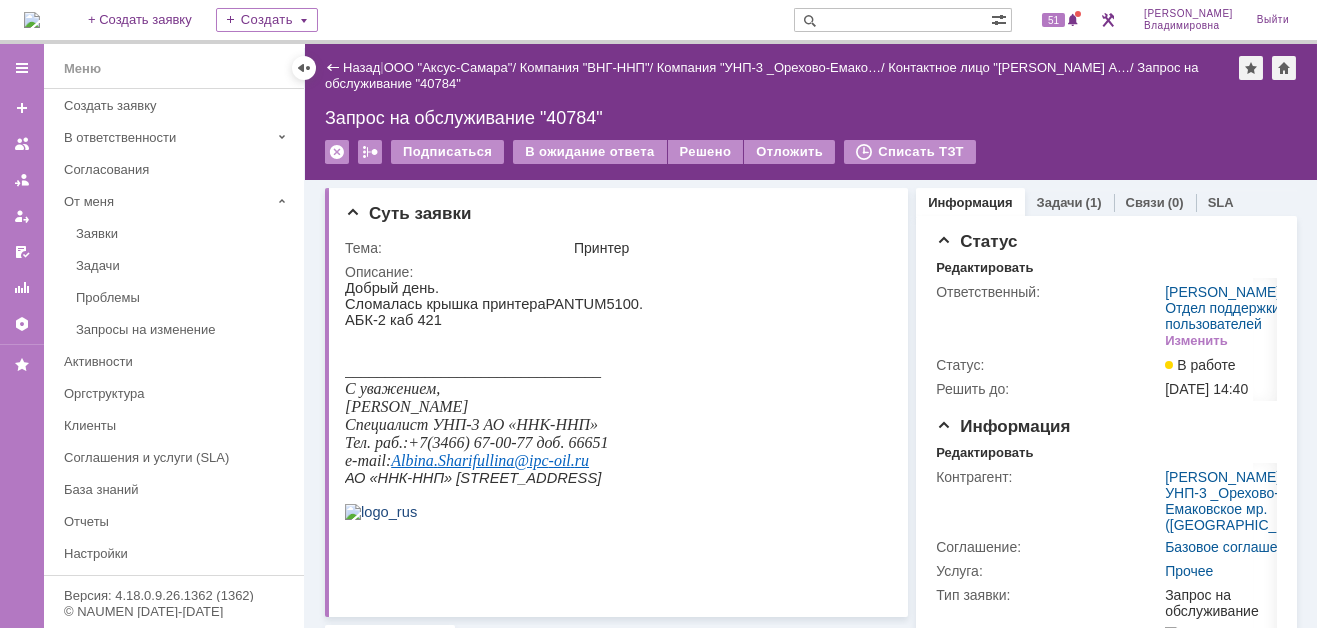 scroll, scrollTop: 0, scrollLeft: 0, axis: both 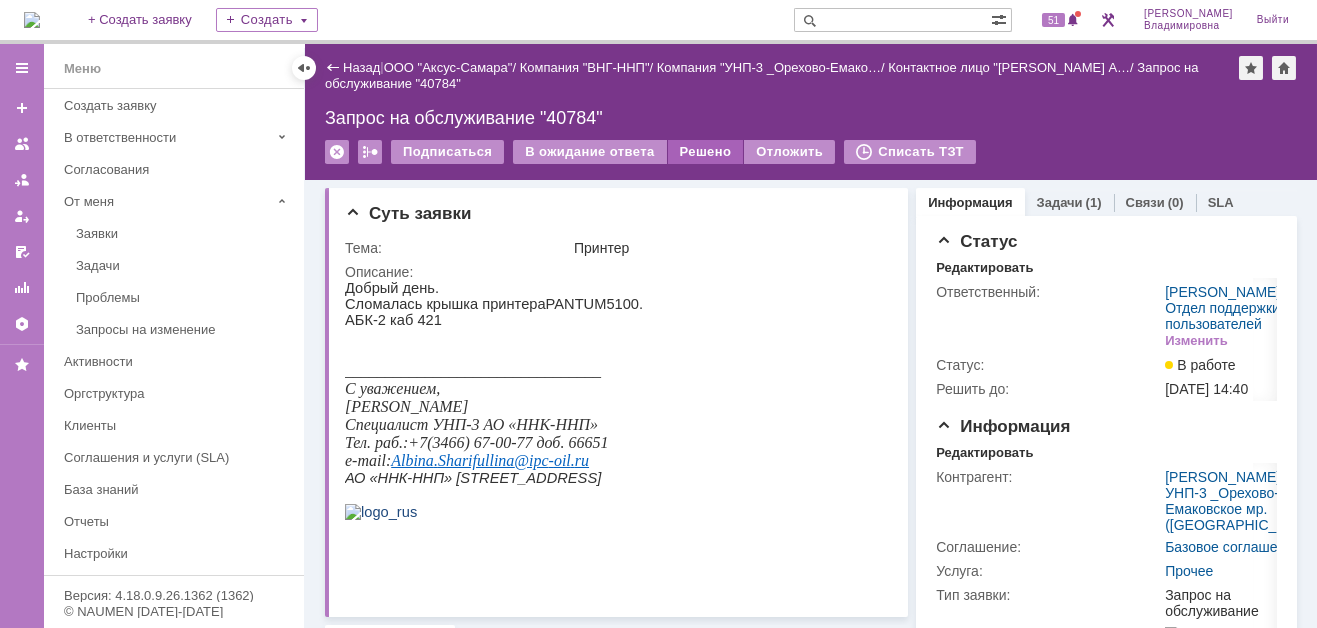 click on "Решено" at bounding box center [706, 152] 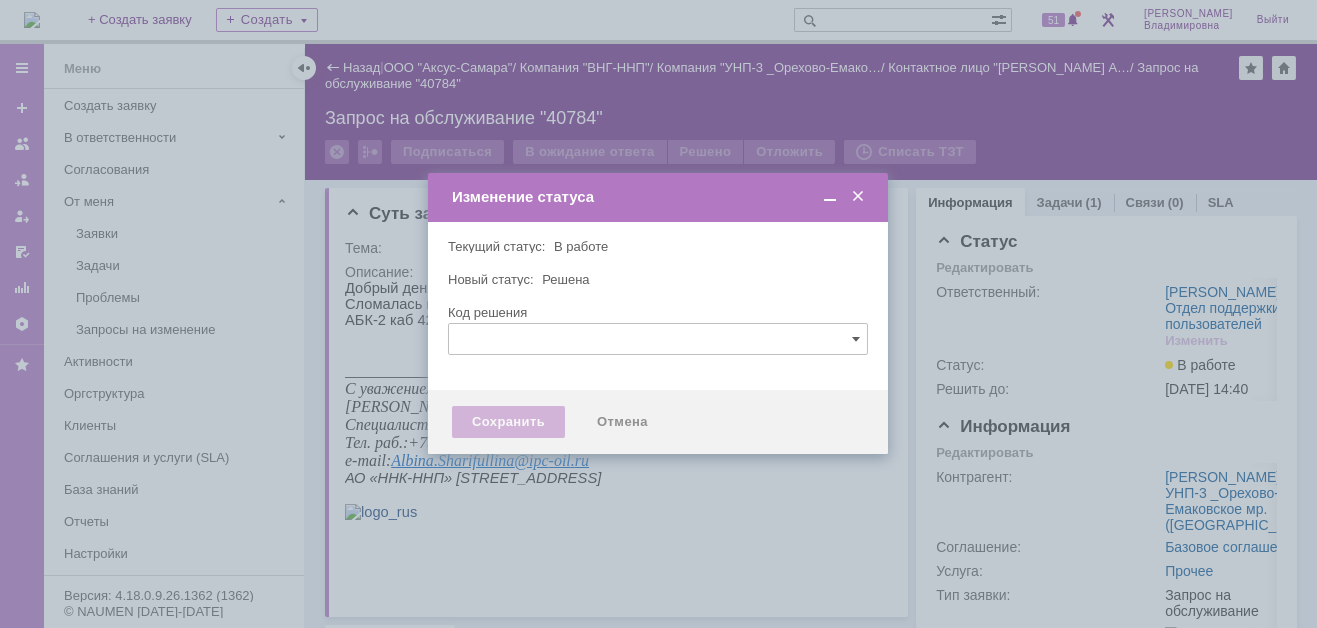 type 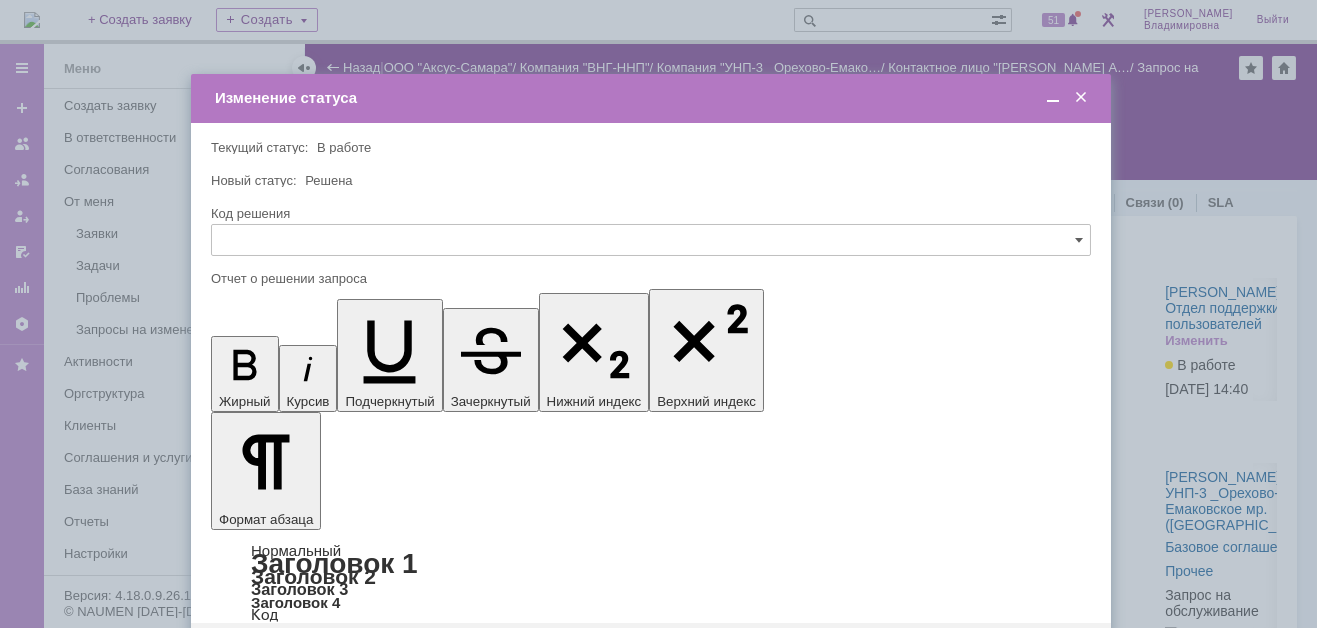 scroll, scrollTop: 0, scrollLeft: 0, axis: both 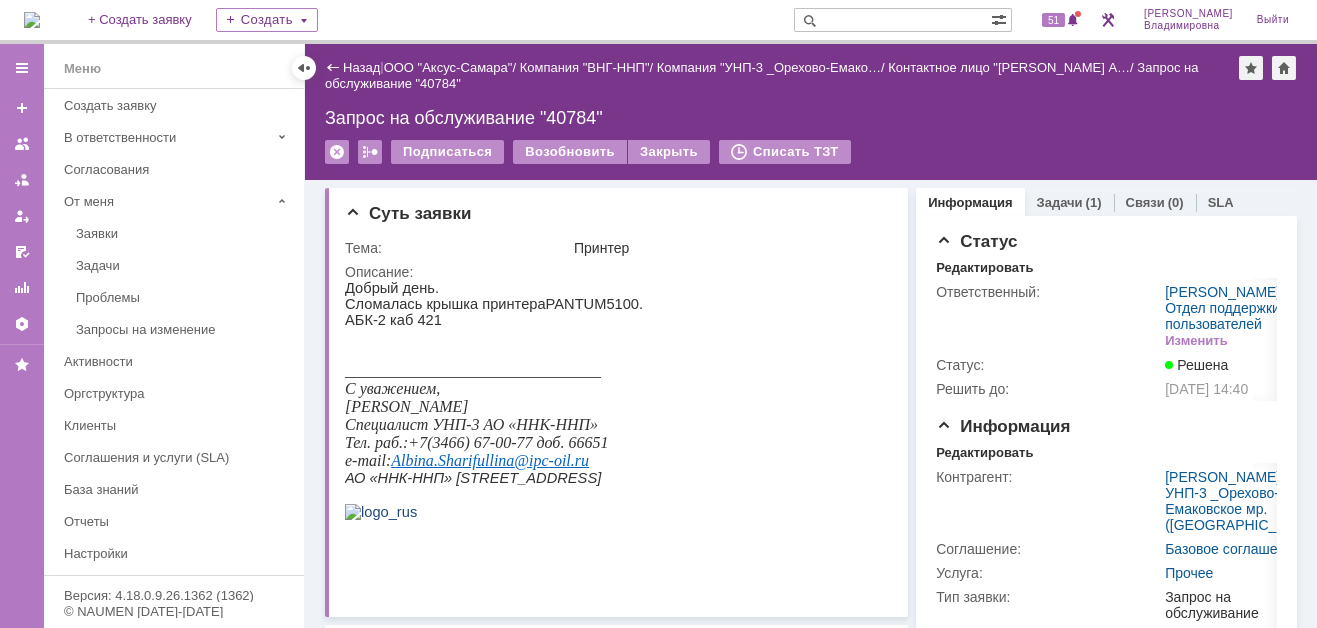 click at bounding box center (32, 20) 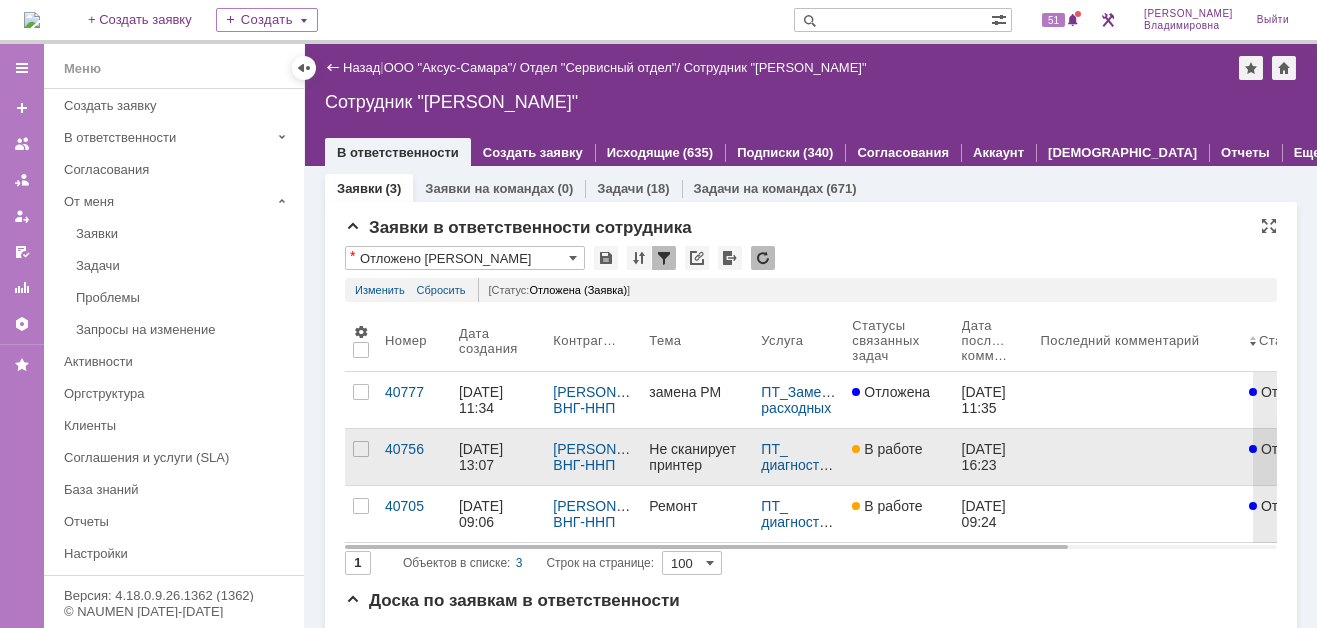 scroll, scrollTop: 0, scrollLeft: 0, axis: both 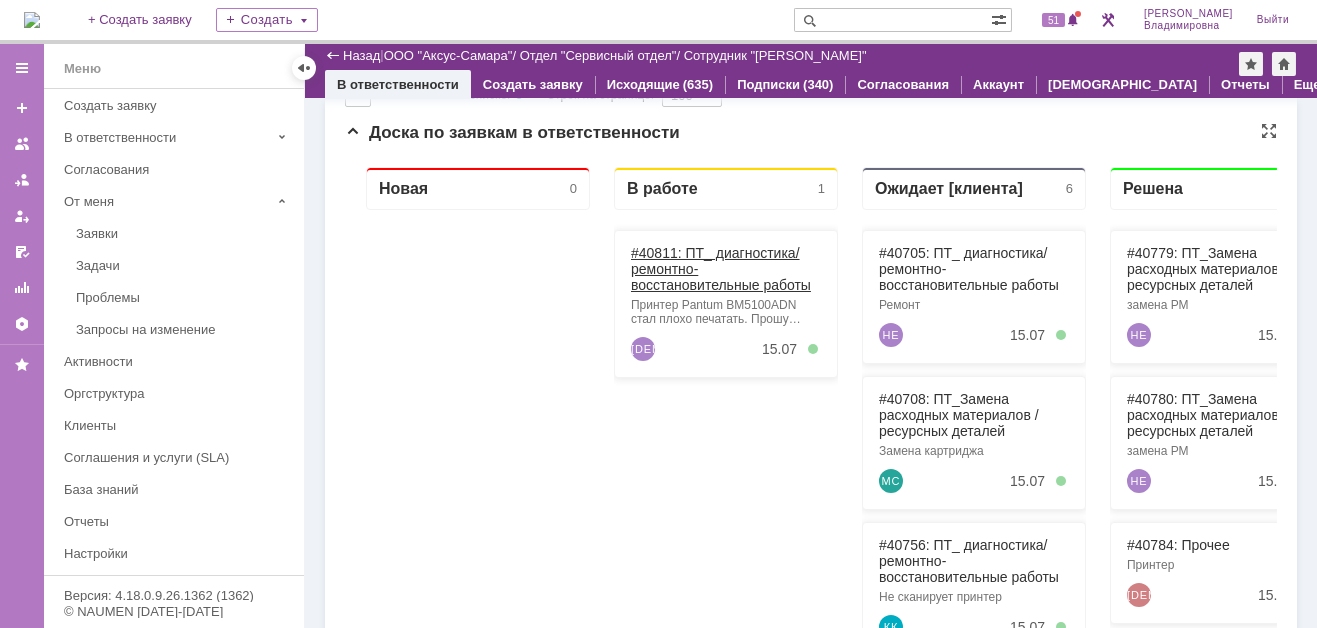 click on "#40811: ПТ_ диагностика/ ремонтно-восстановительные работы" at bounding box center [721, 269] 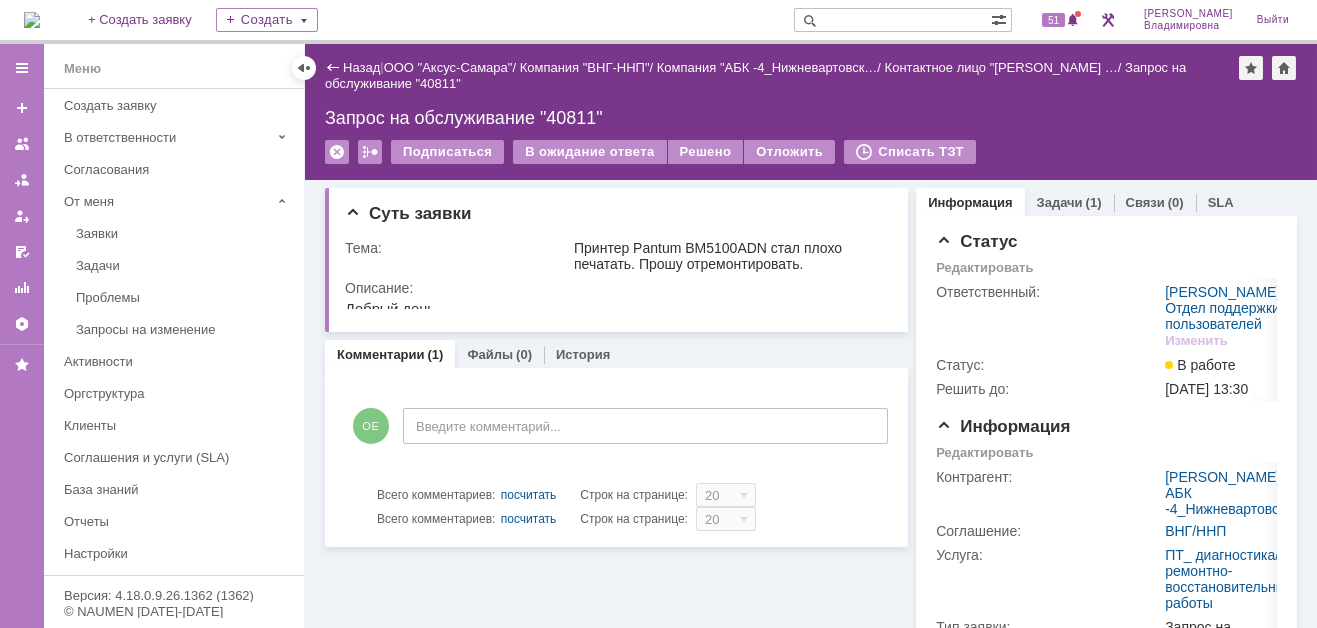 scroll 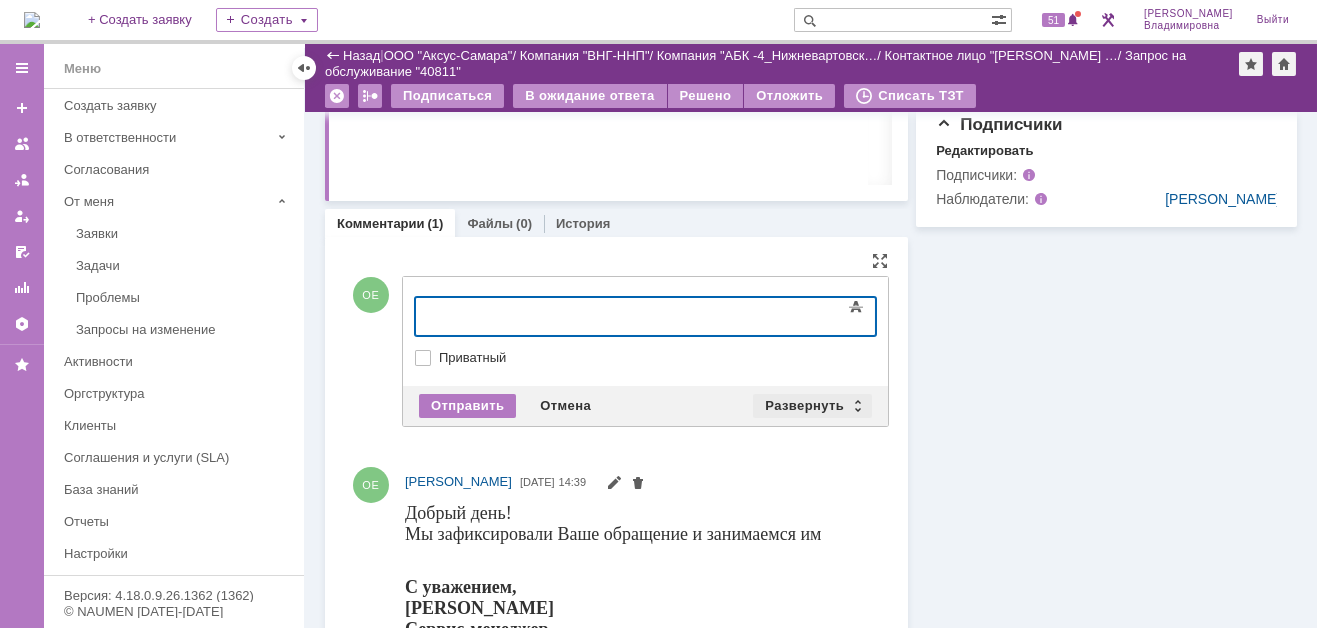 click on "Развернуть" at bounding box center [812, 406] 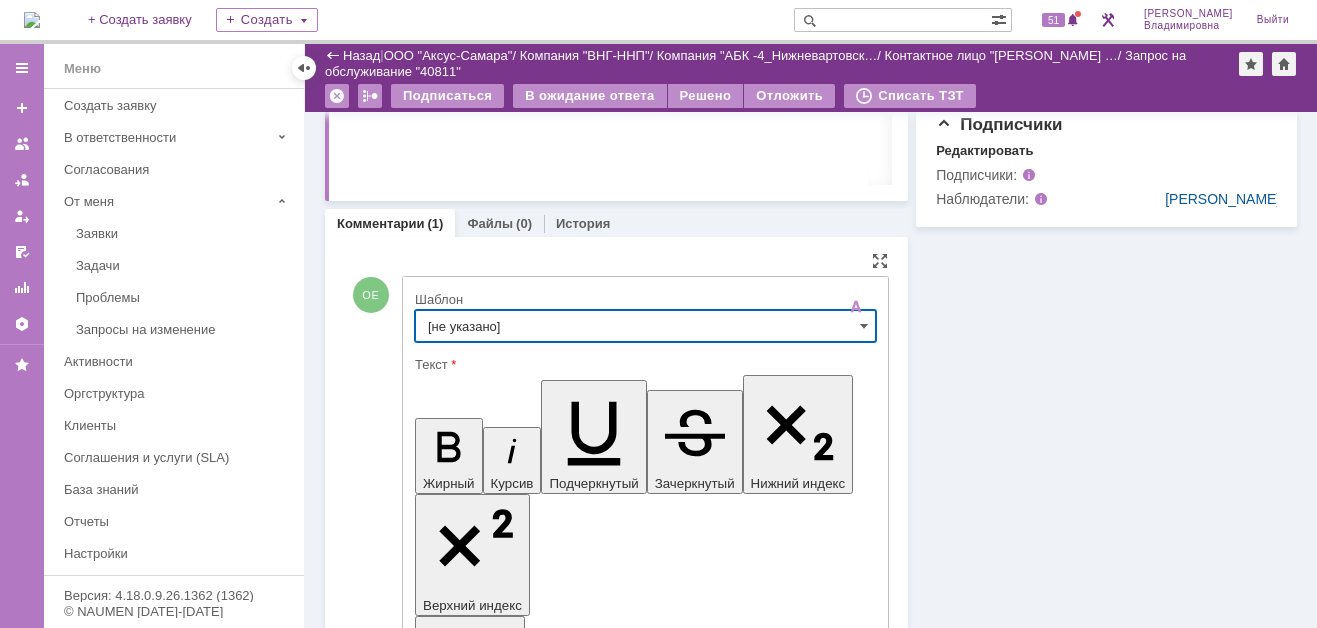 click on "[не указано]" at bounding box center [645, 326] 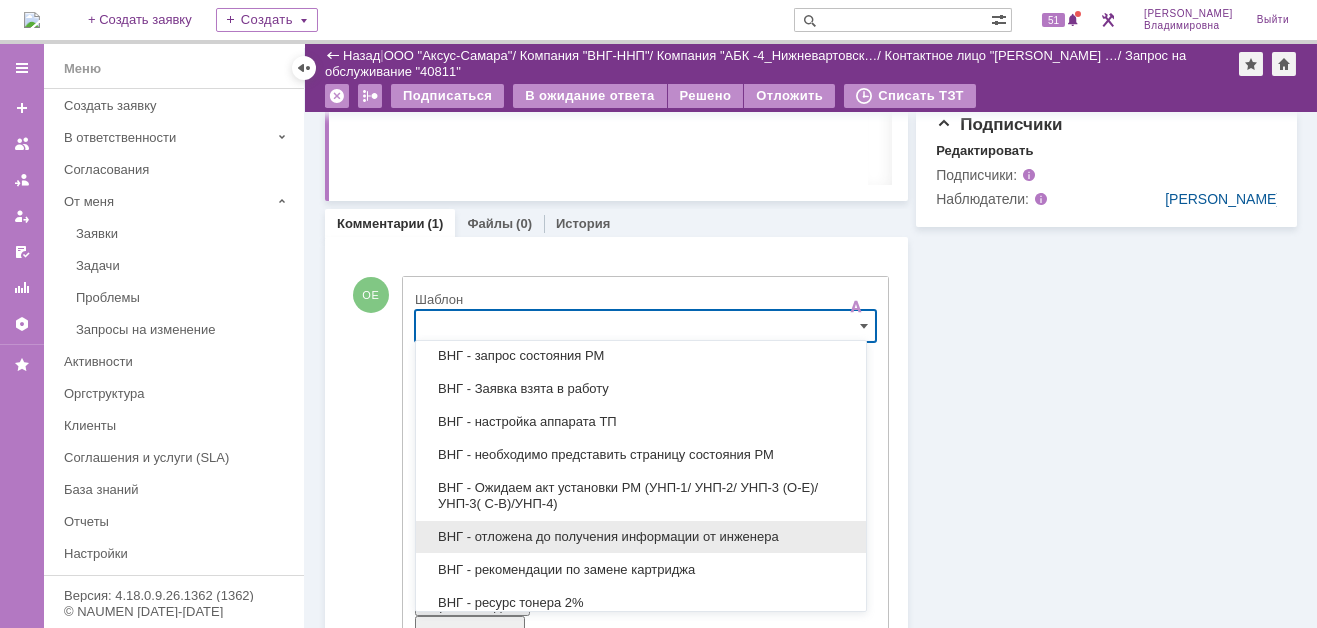 click on "ВНГ - отложена до получения информации от инженера" at bounding box center (641, 537) 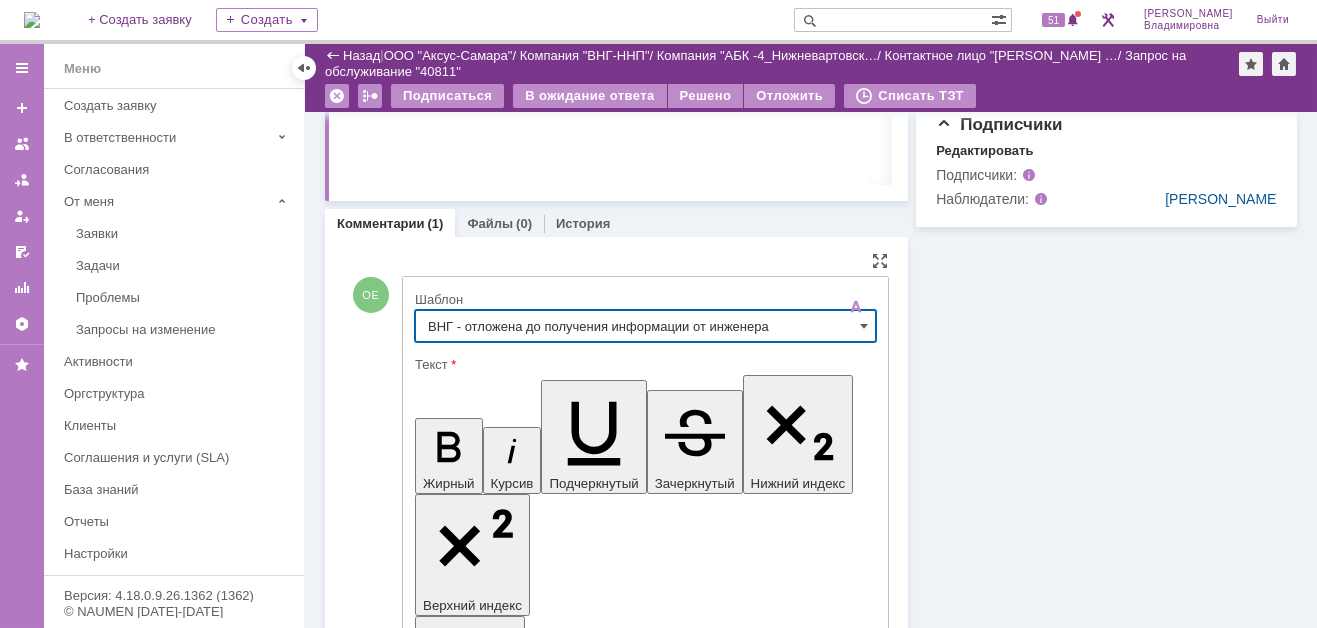 type on "ВНГ - отложена до получения информации от инженера" 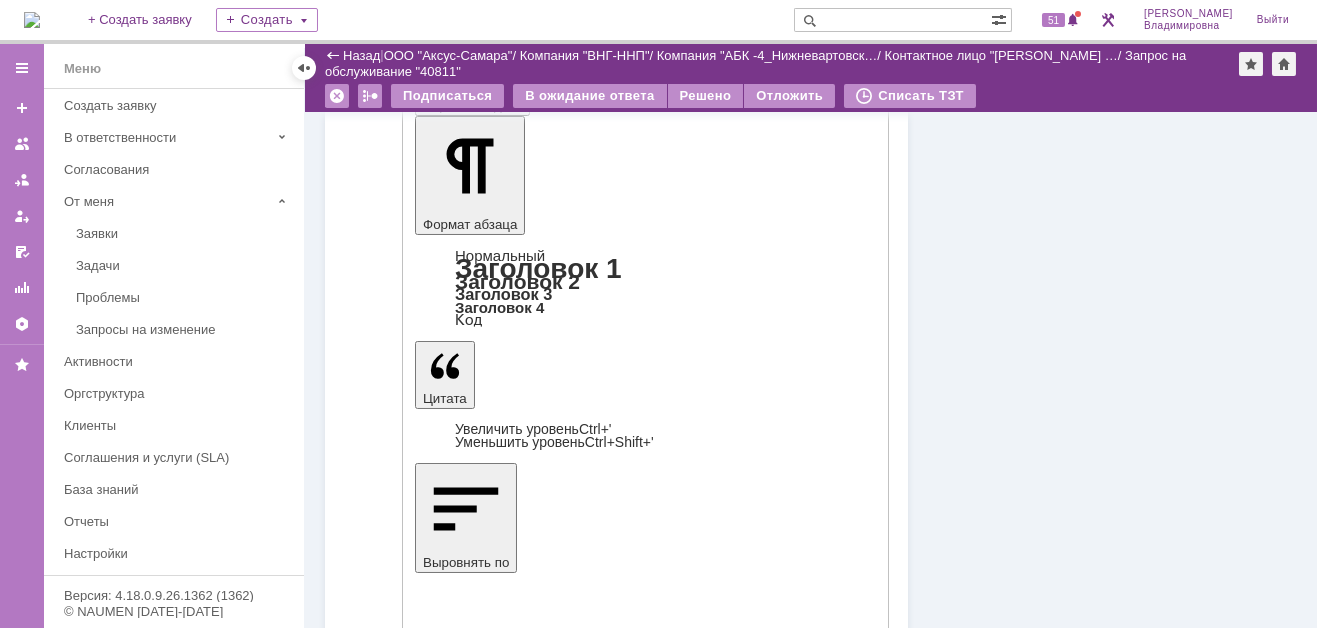 click on "Отправить" at bounding box center [467, 4395] 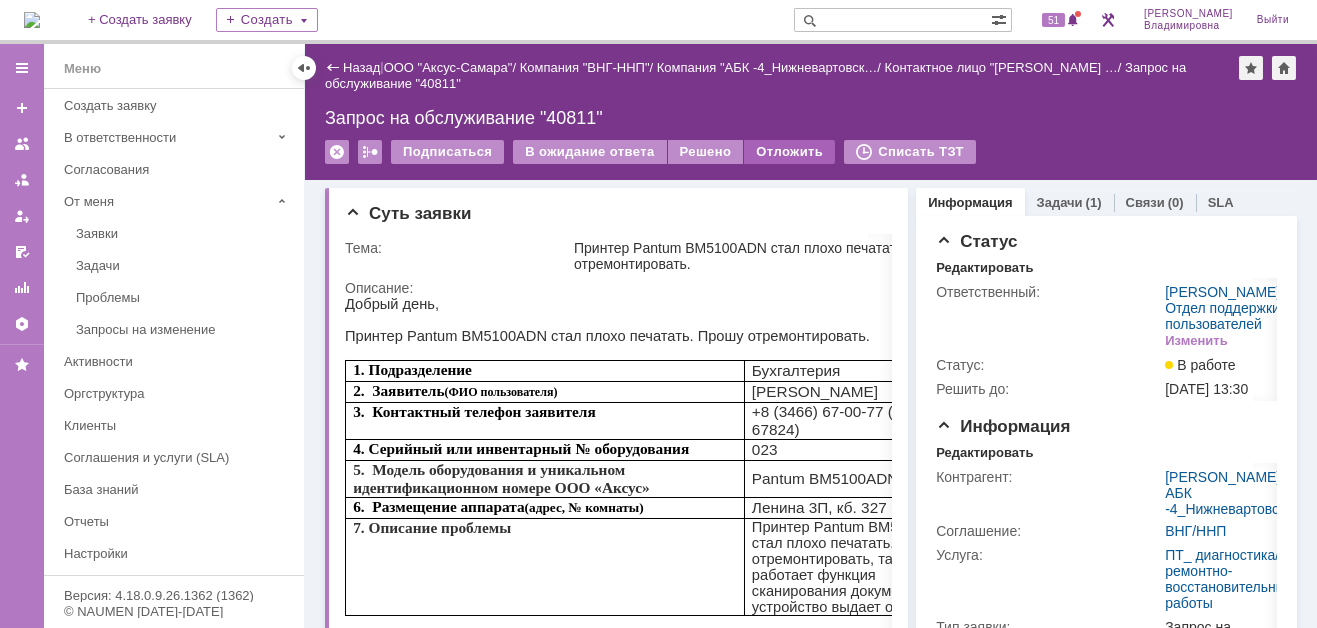 click on "Отложить" at bounding box center [789, 152] 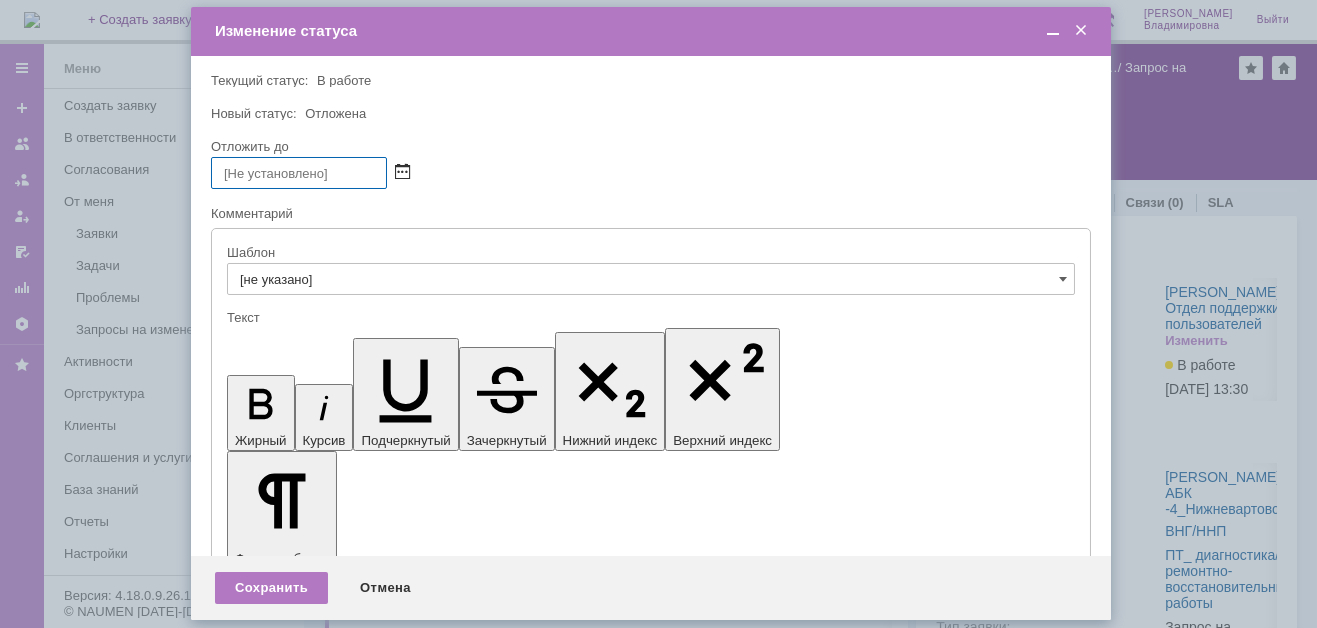 click at bounding box center (402, 173) 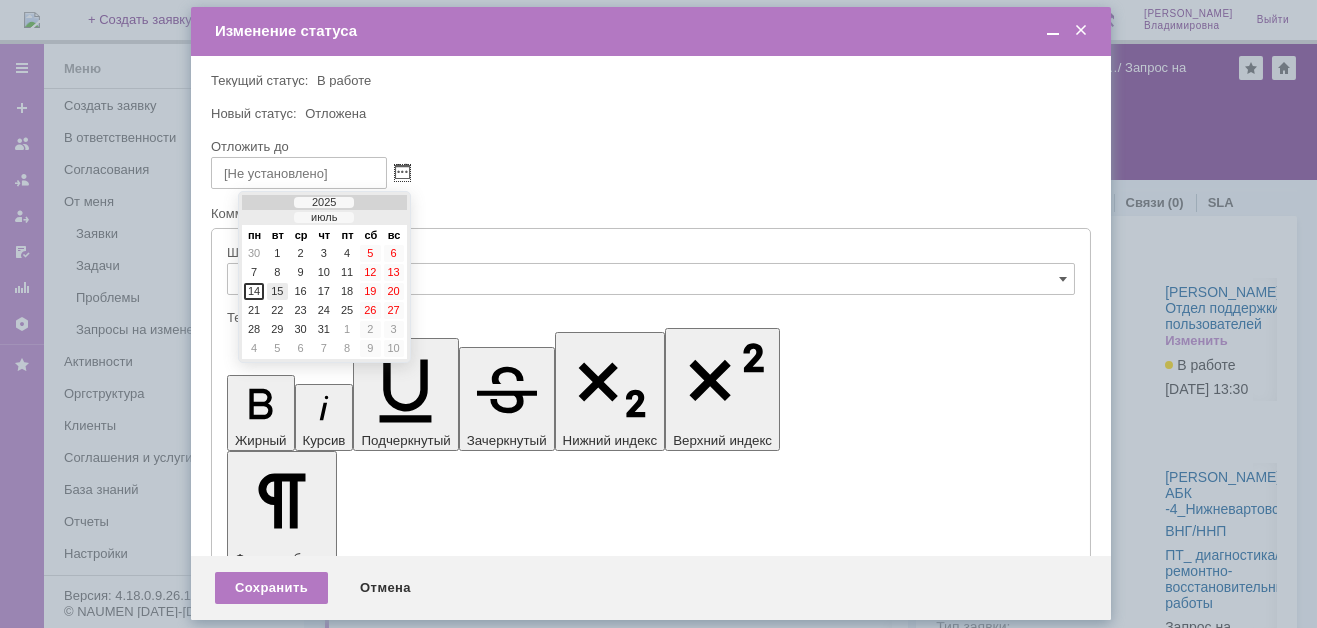 click on "15" at bounding box center (277, 291) 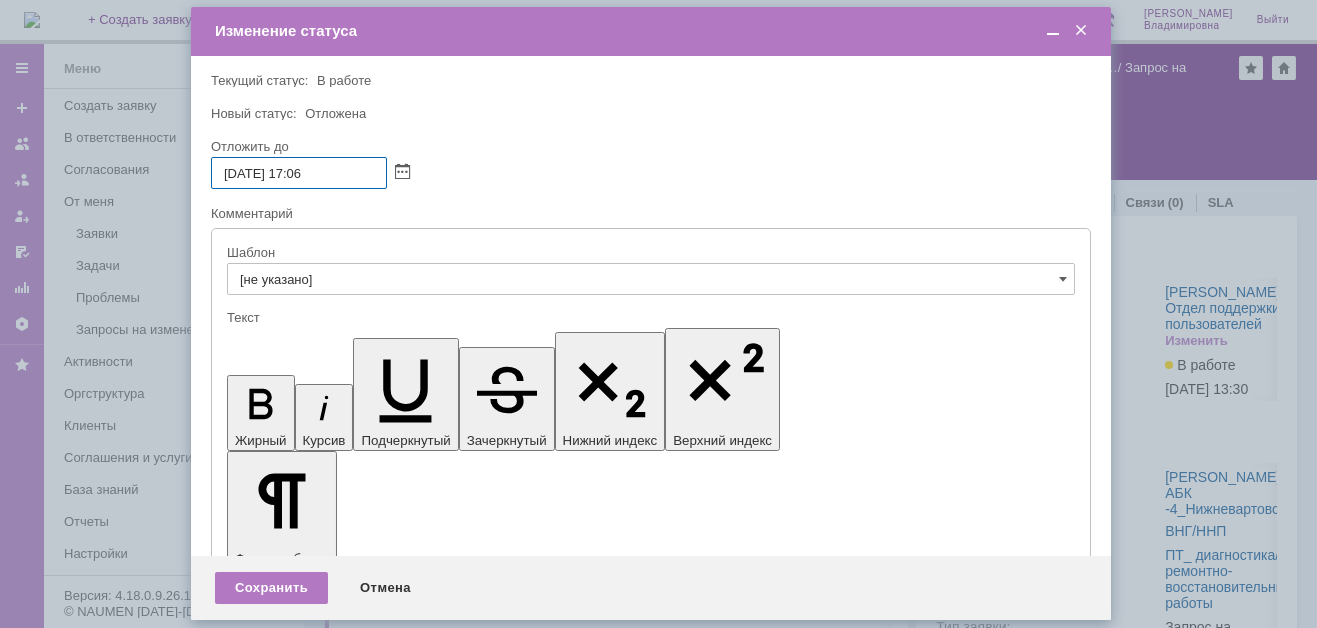 click on "[DATE] 17:06" at bounding box center [299, 173] 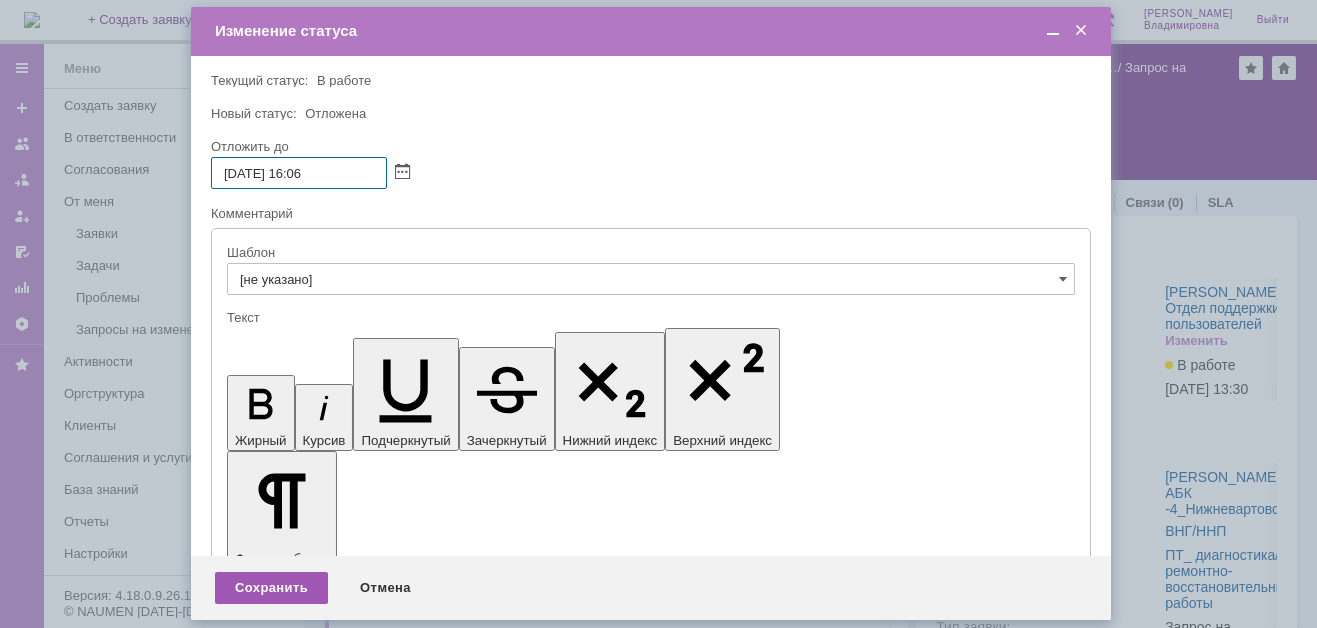 type on "[DATE] 16:06" 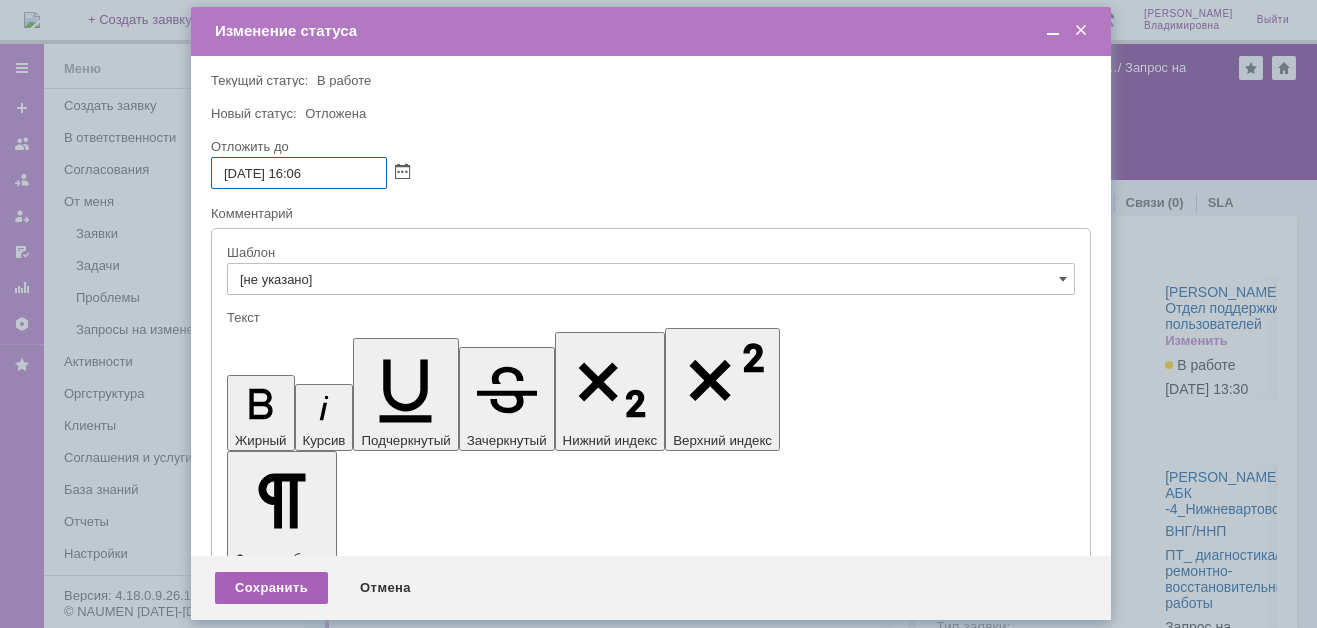 click on "Сохранить" at bounding box center (271, 588) 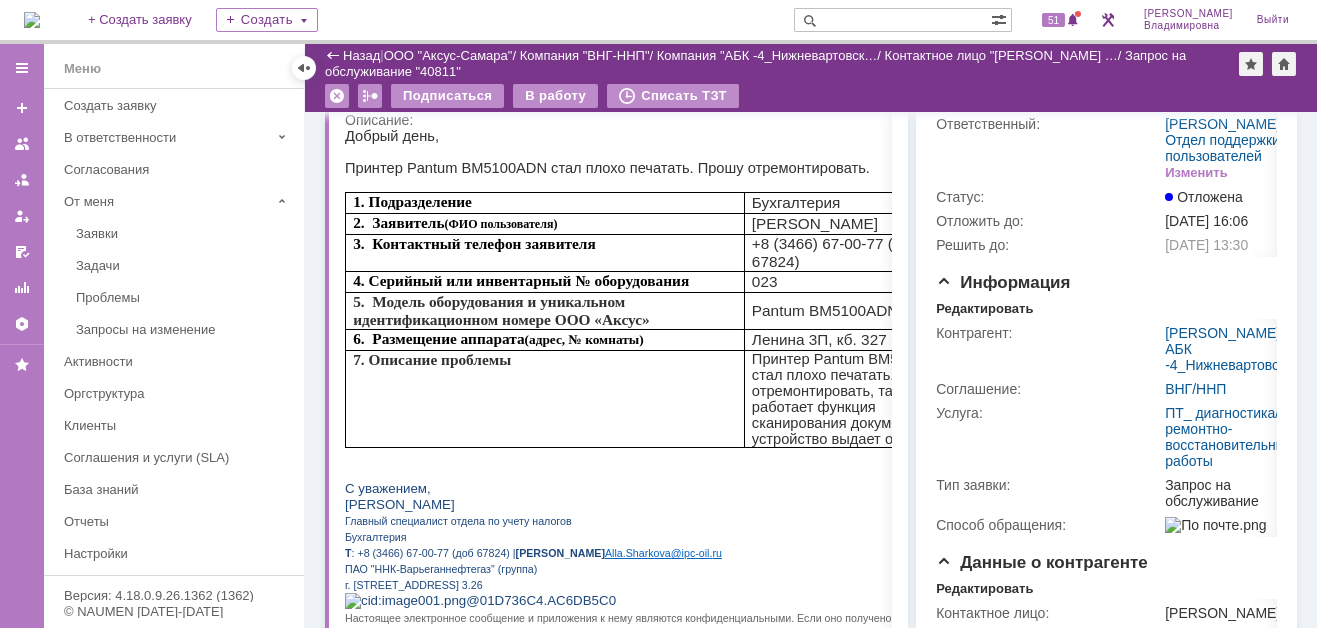 click at bounding box center (32, 20) 